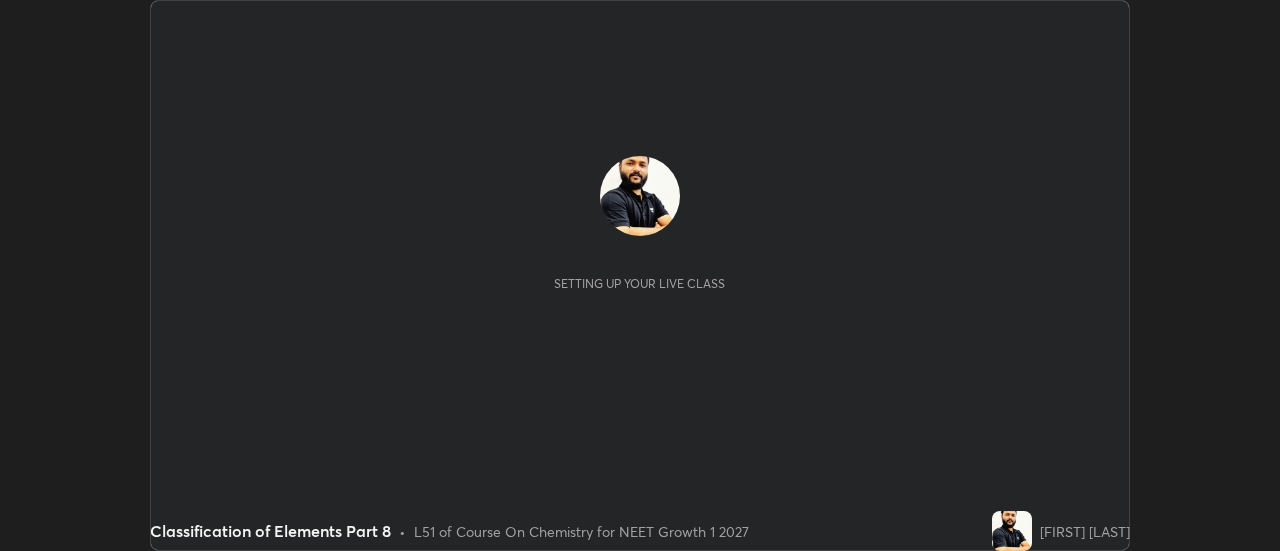 scroll, scrollTop: 0, scrollLeft: 0, axis: both 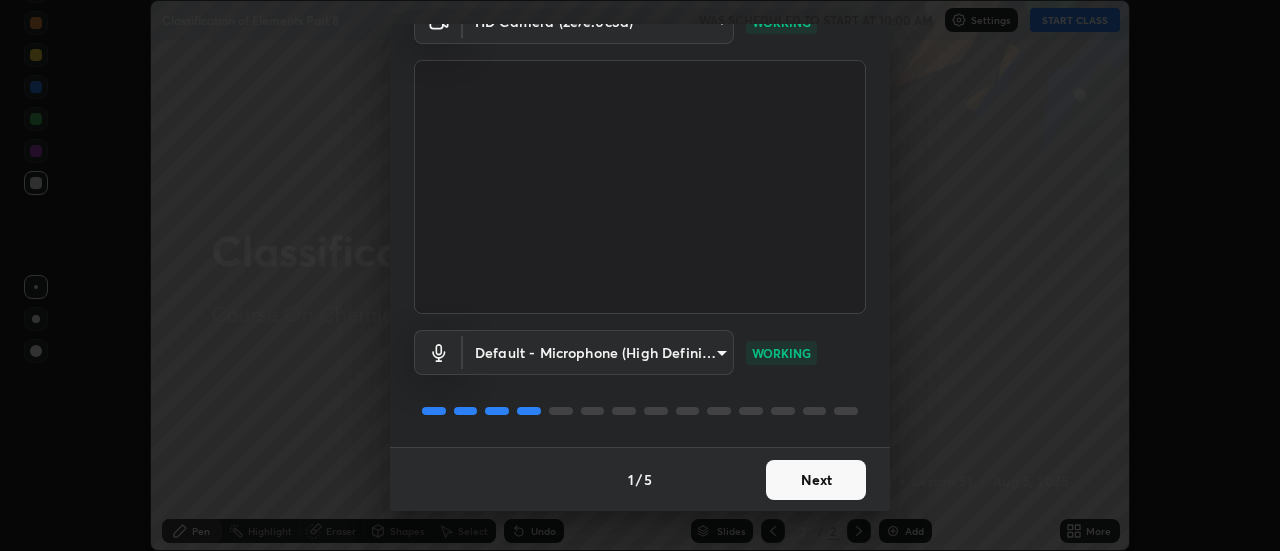 click on "Next" at bounding box center [816, 480] 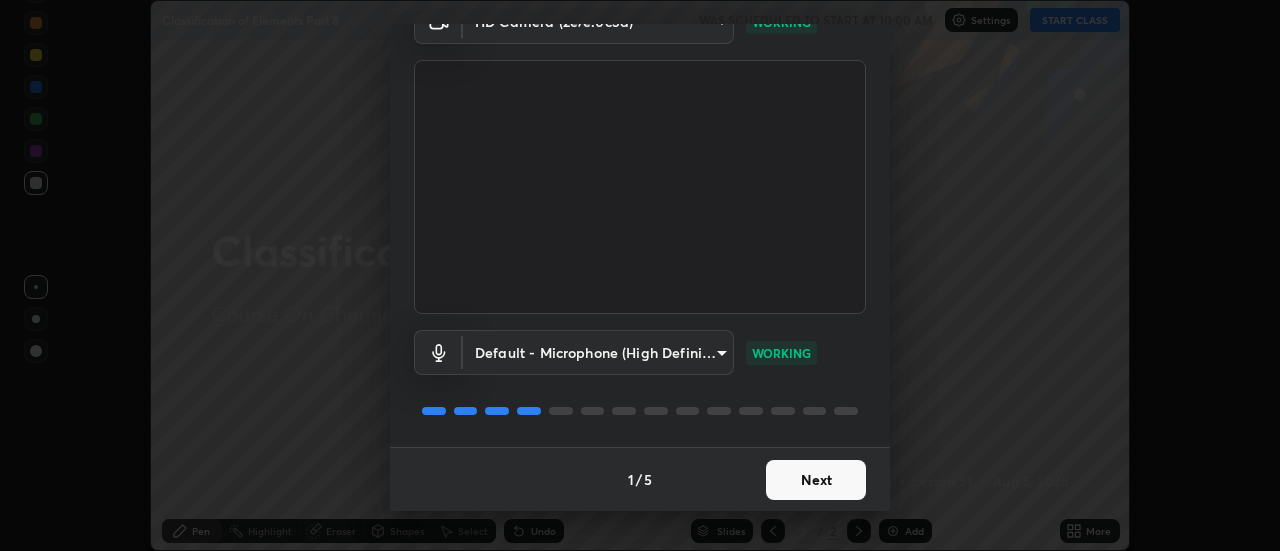 scroll, scrollTop: 0, scrollLeft: 0, axis: both 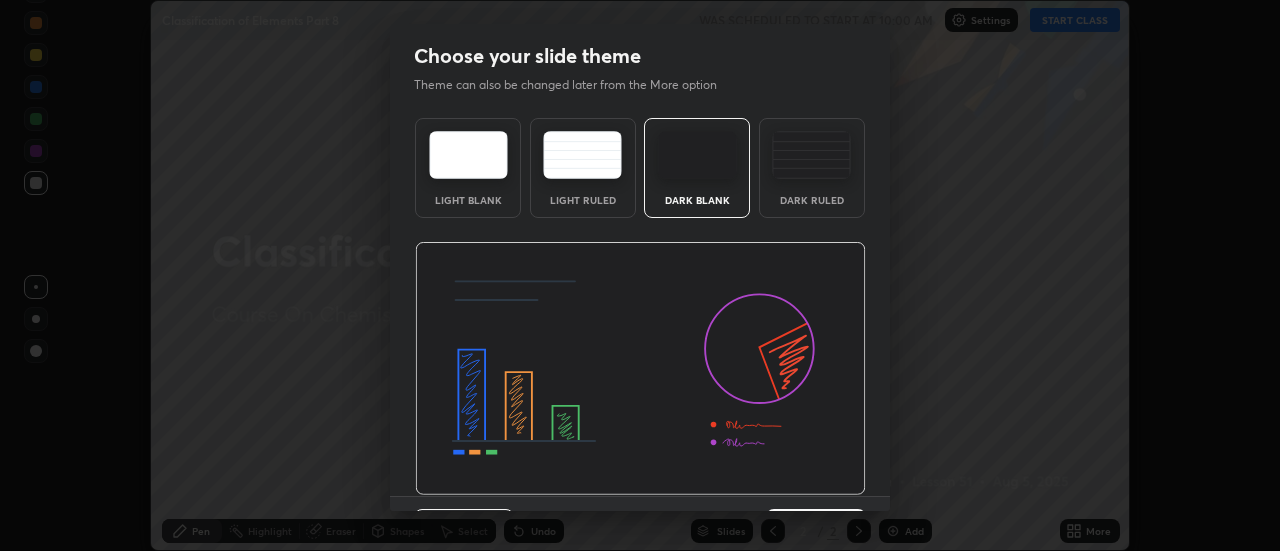 click at bounding box center [640, 369] 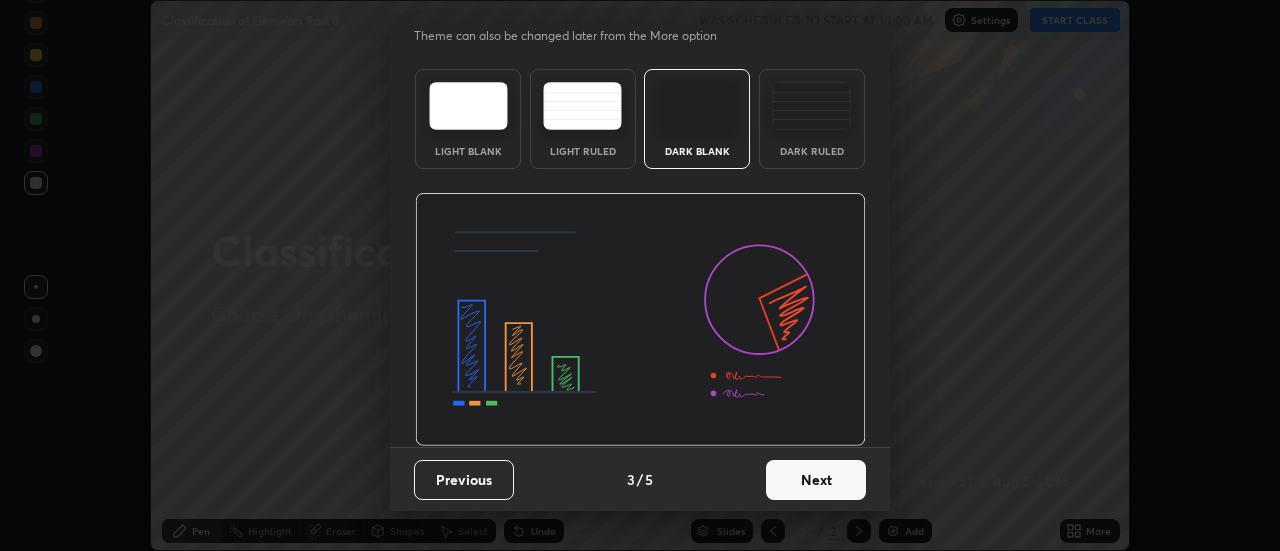 click on "Previous" at bounding box center [464, 480] 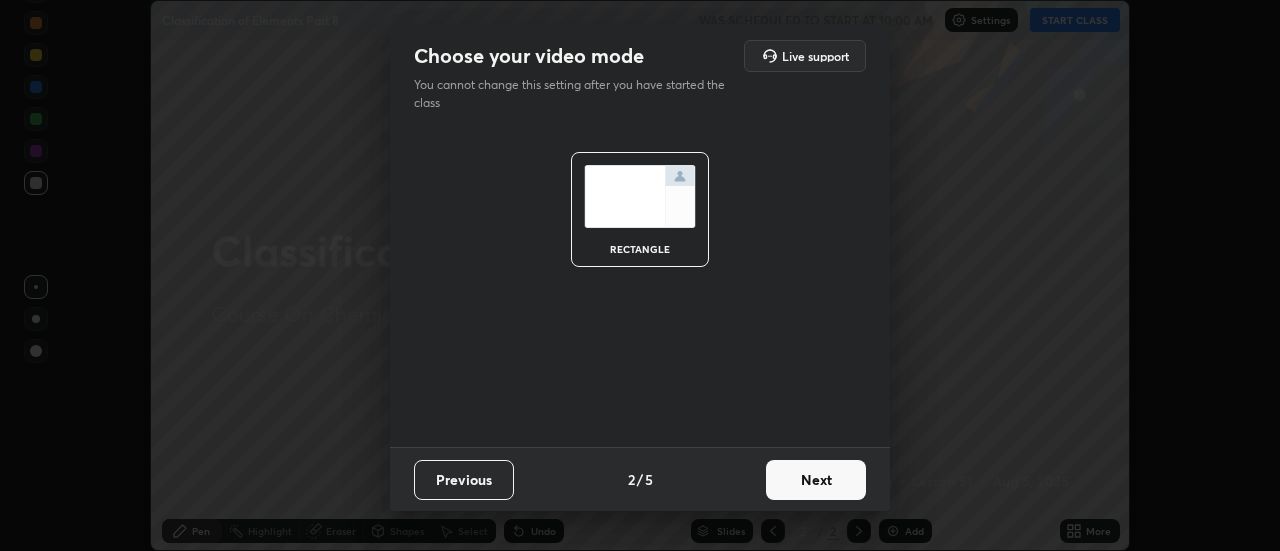 click on "Previous" at bounding box center [464, 480] 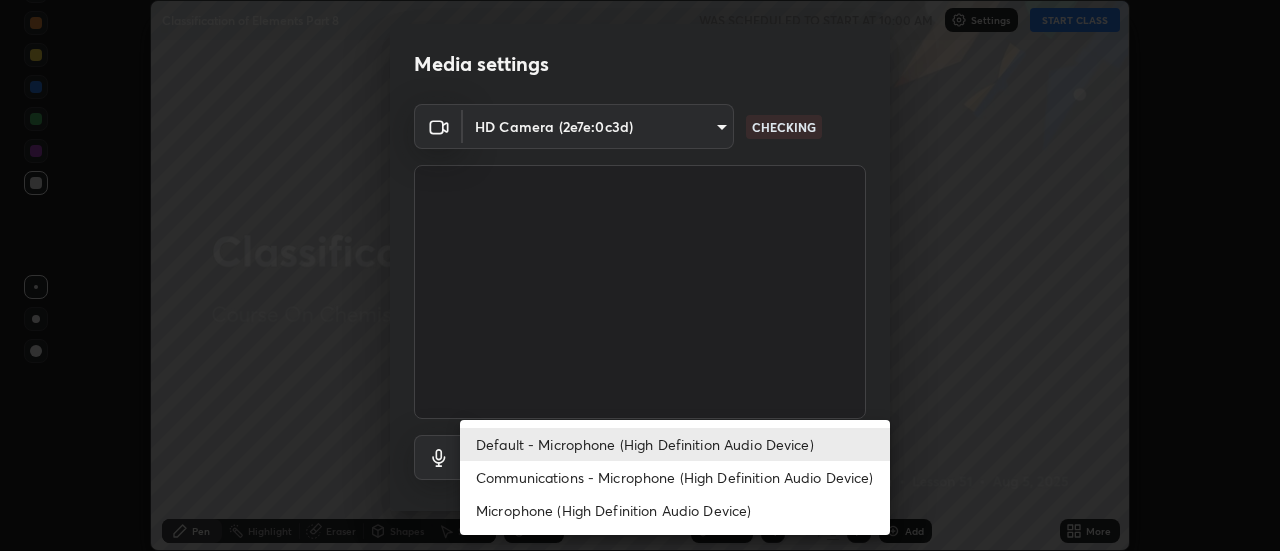 click at bounding box center (640, 275) 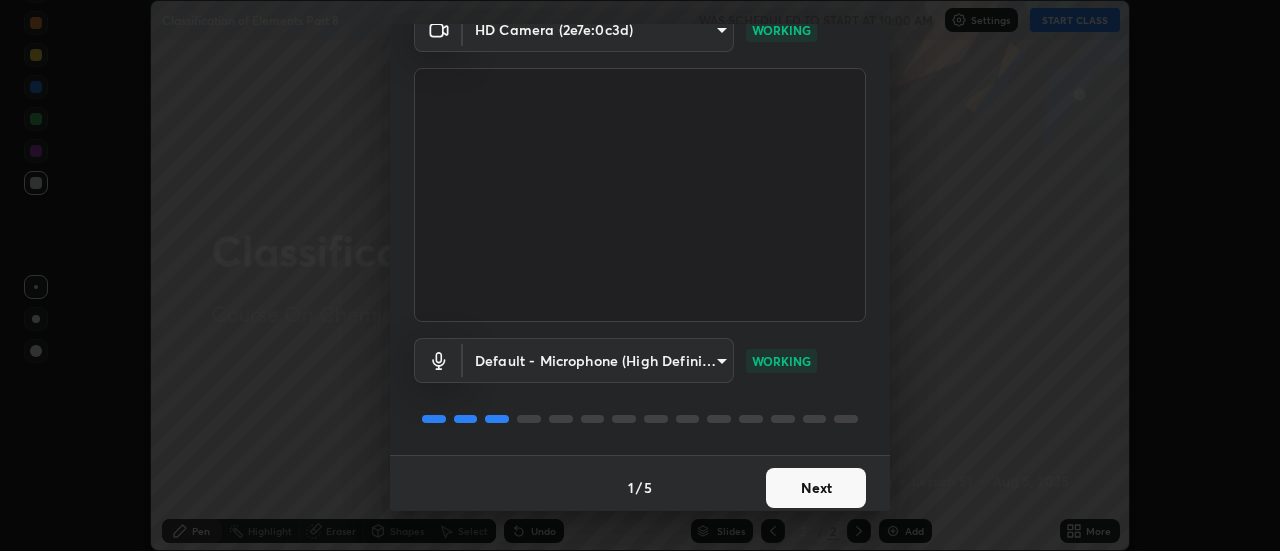 scroll, scrollTop: 105, scrollLeft: 0, axis: vertical 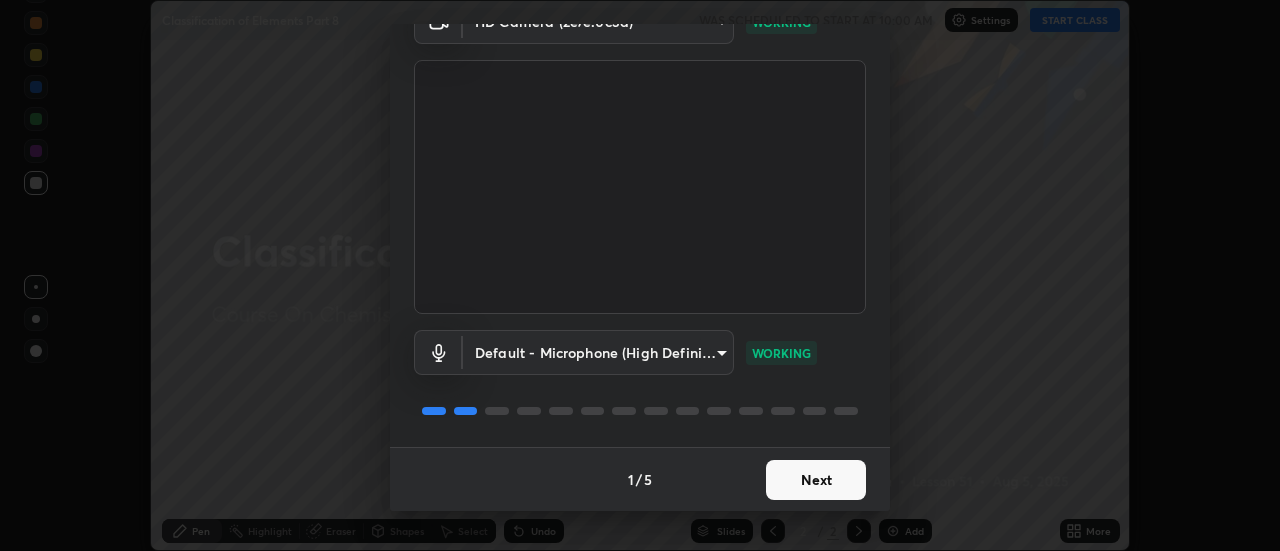 click on "Next" at bounding box center [816, 480] 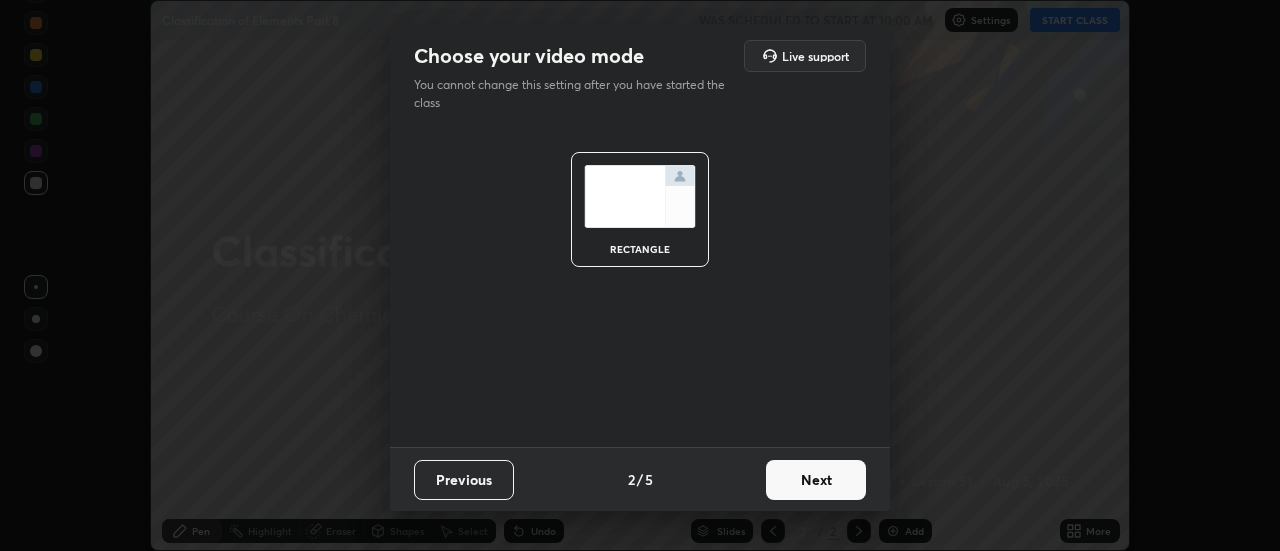scroll, scrollTop: 0, scrollLeft: 0, axis: both 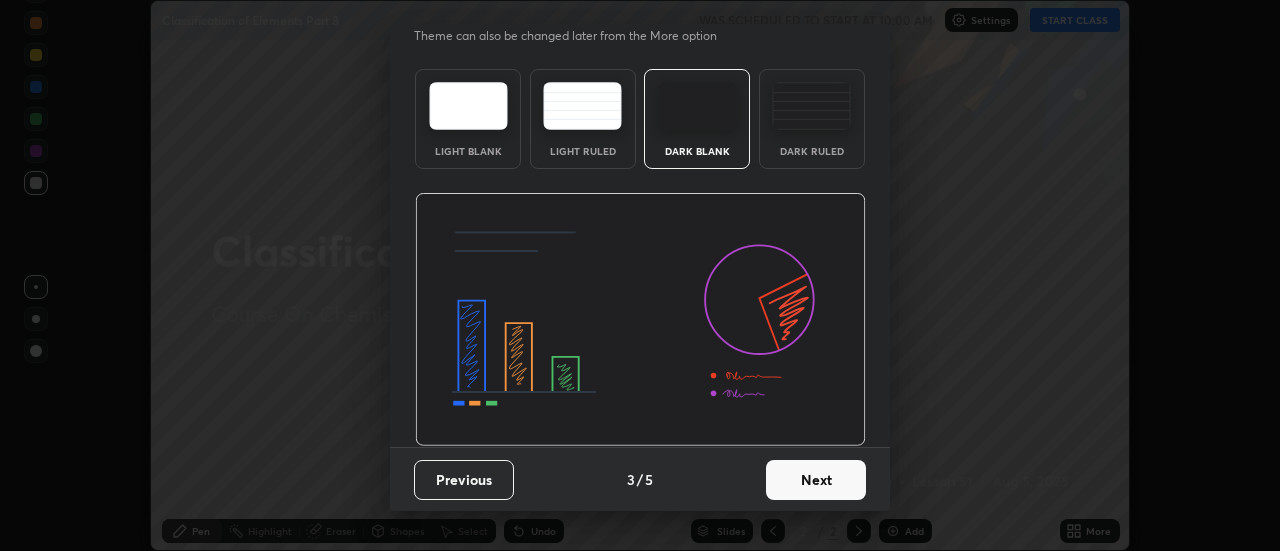 click on "Next" at bounding box center (816, 480) 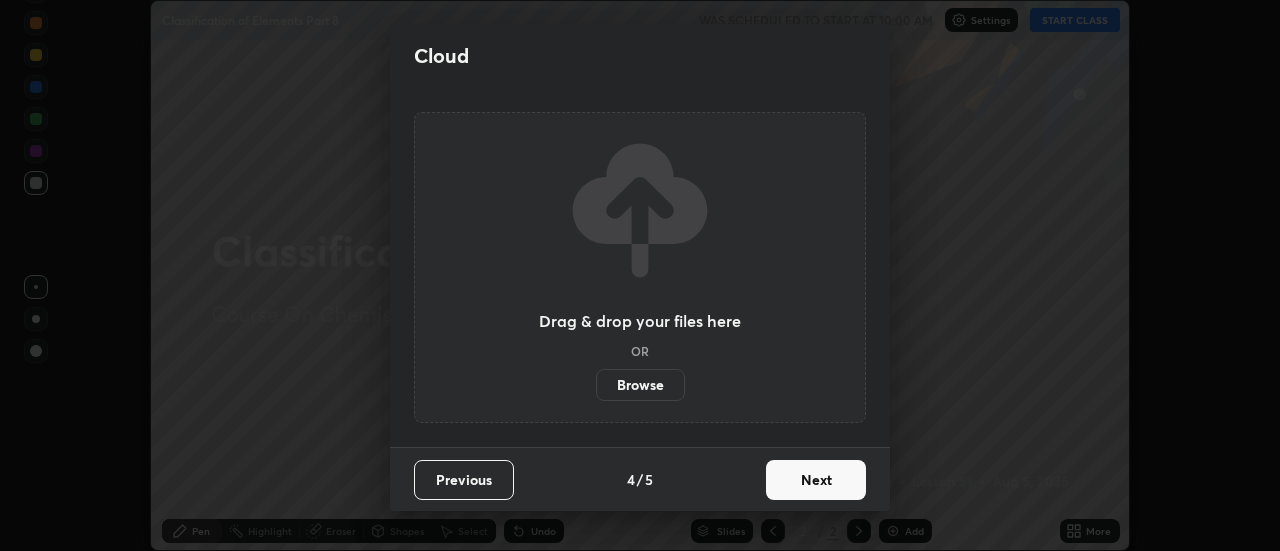 click on "Next" at bounding box center (816, 480) 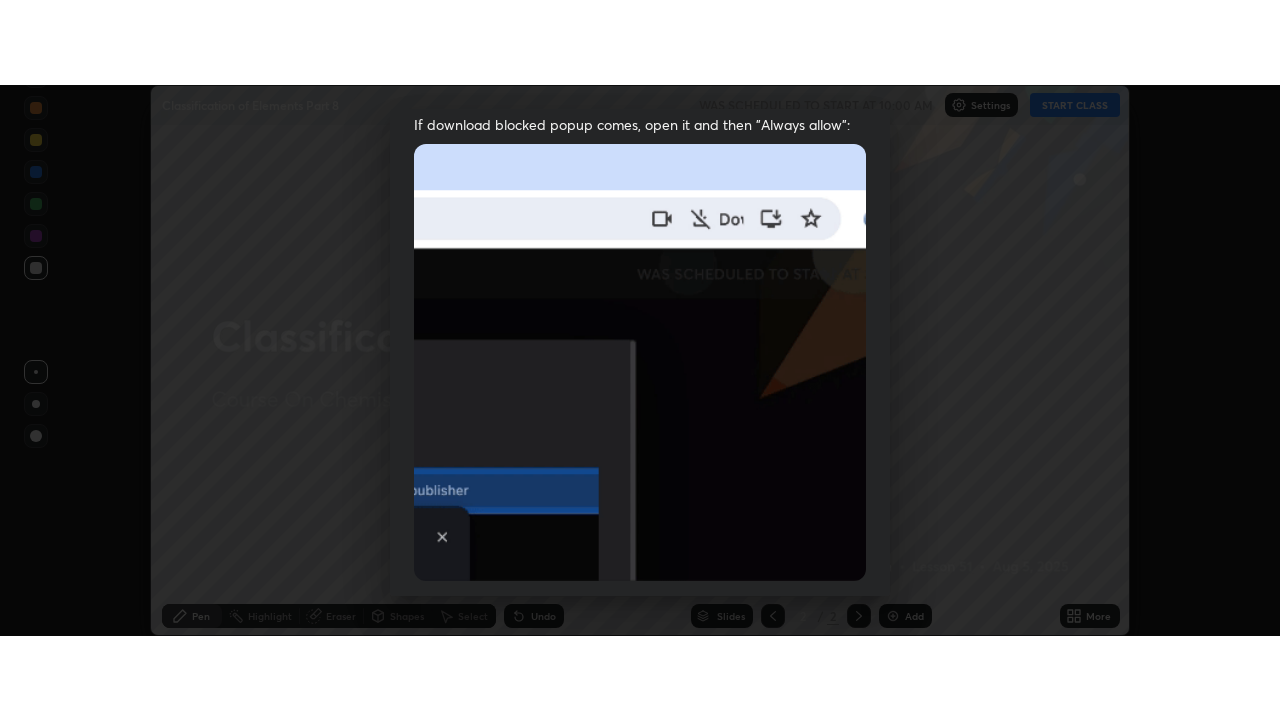 scroll, scrollTop: 513, scrollLeft: 0, axis: vertical 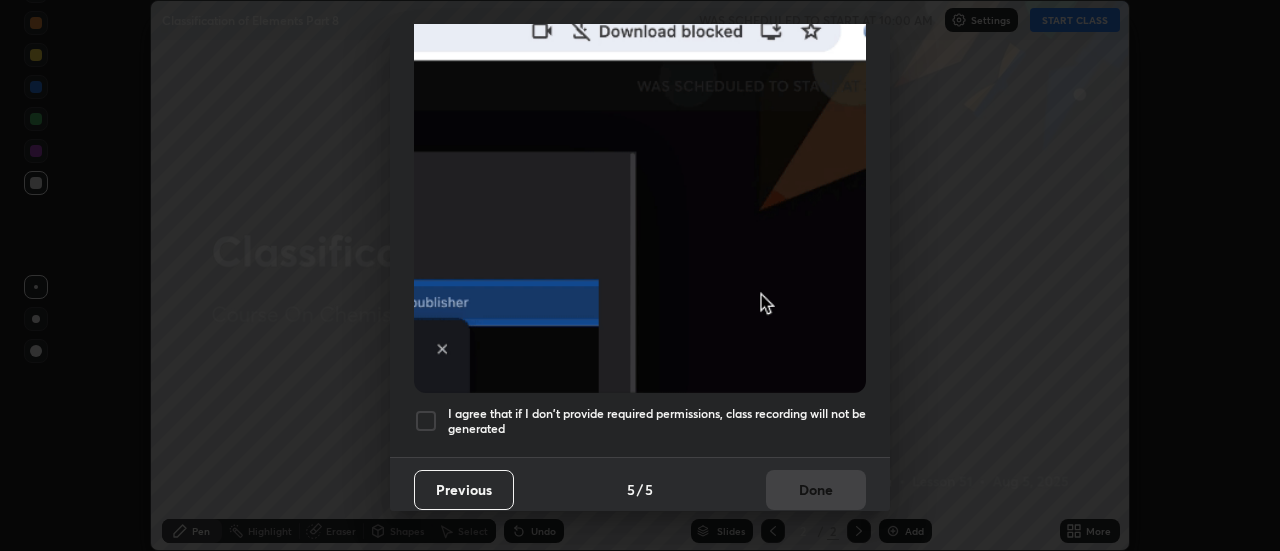 click on "I agree that if I don't provide required permissions, class recording will not be generated" at bounding box center [657, 421] 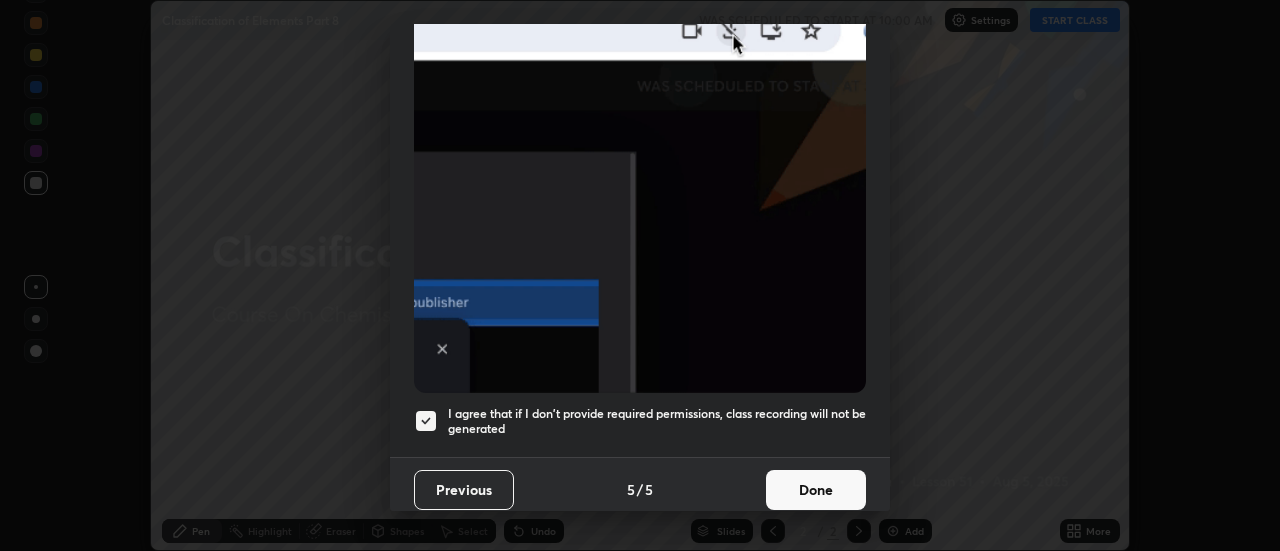 click on "Done" at bounding box center [816, 490] 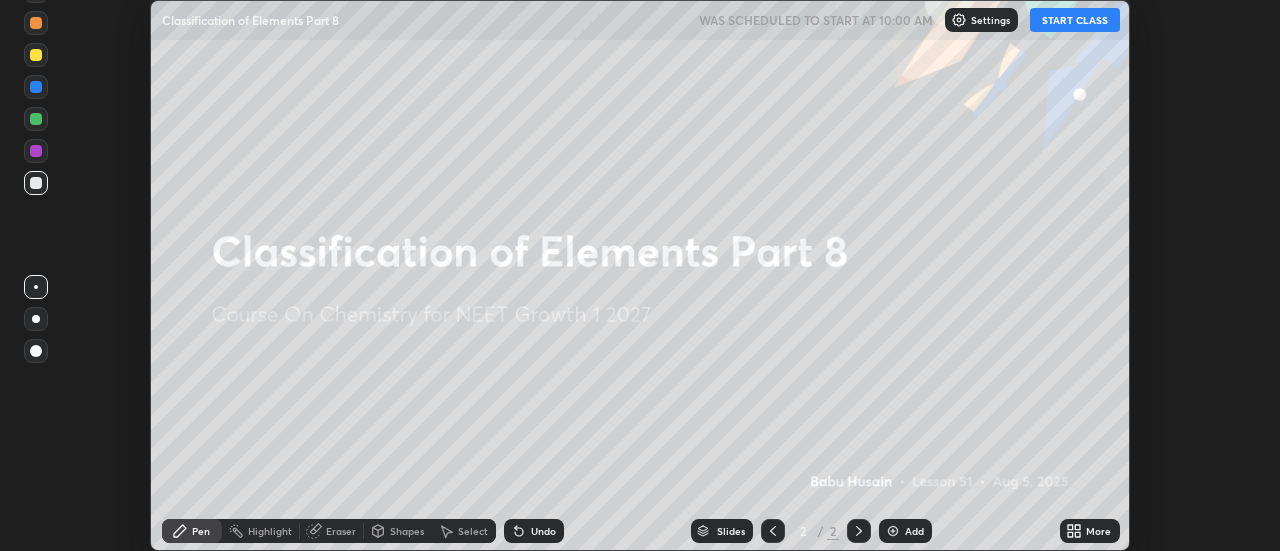 click on "Add" at bounding box center [914, 531] 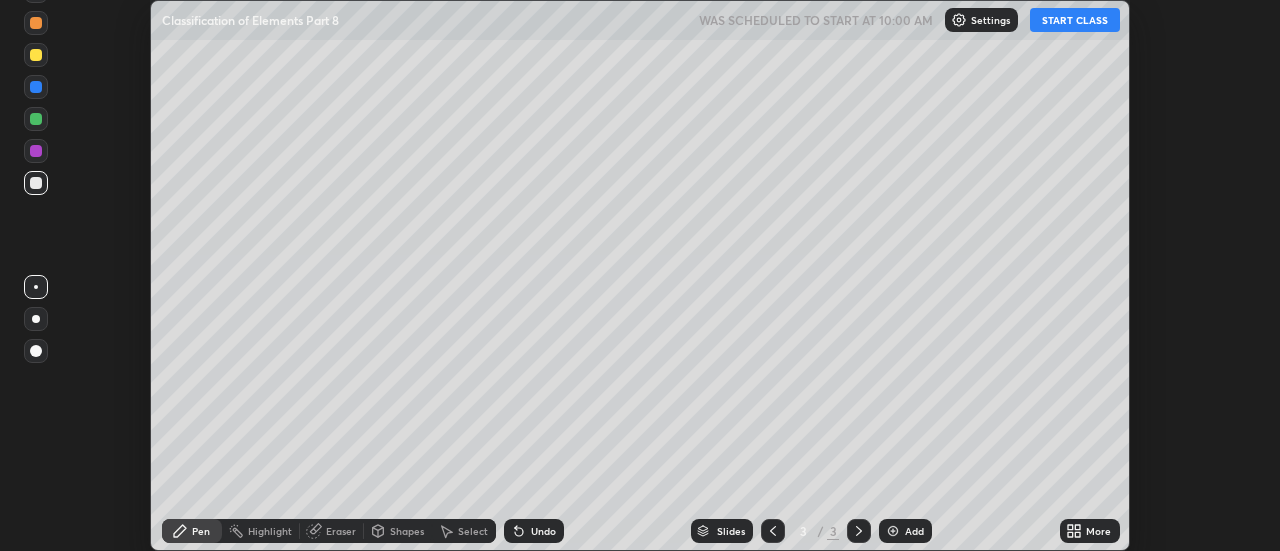 click on "More" at bounding box center [1098, 531] 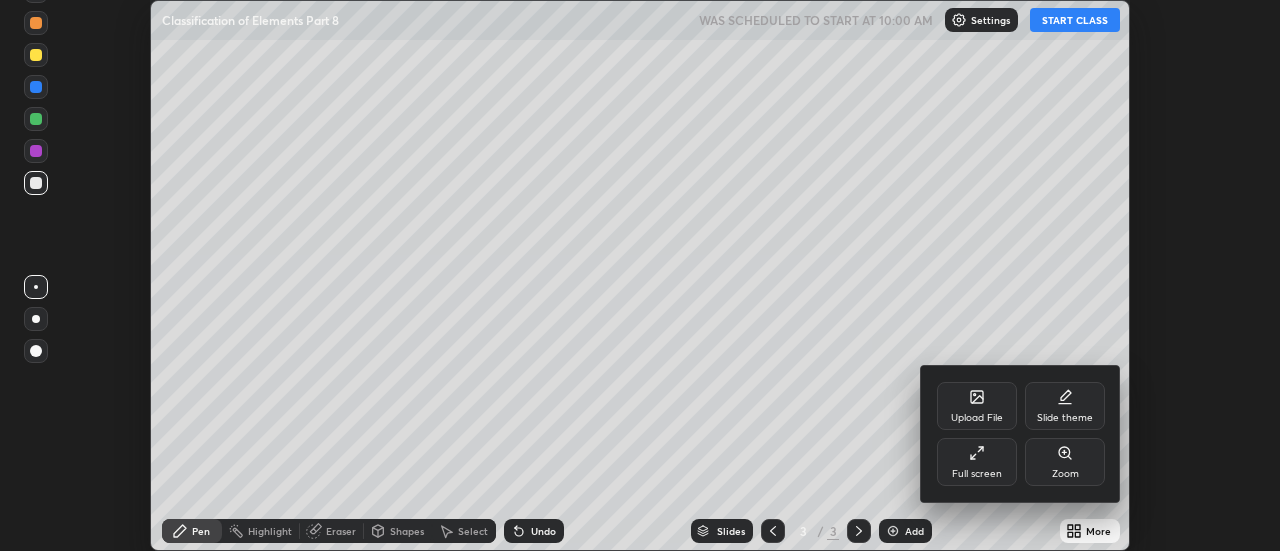 click on "Full screen" at bounding box center (977, 462) 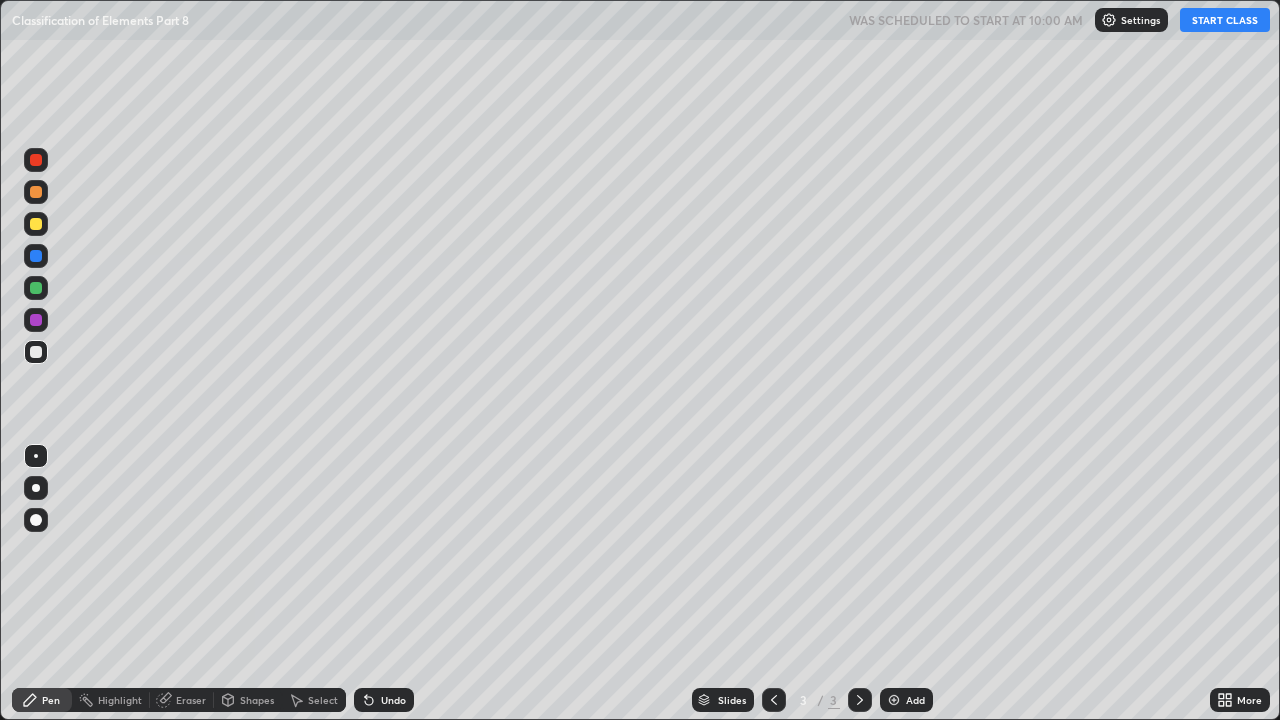 scroll, scrollTop: 99280, scrollLeft: 98720, axis: both 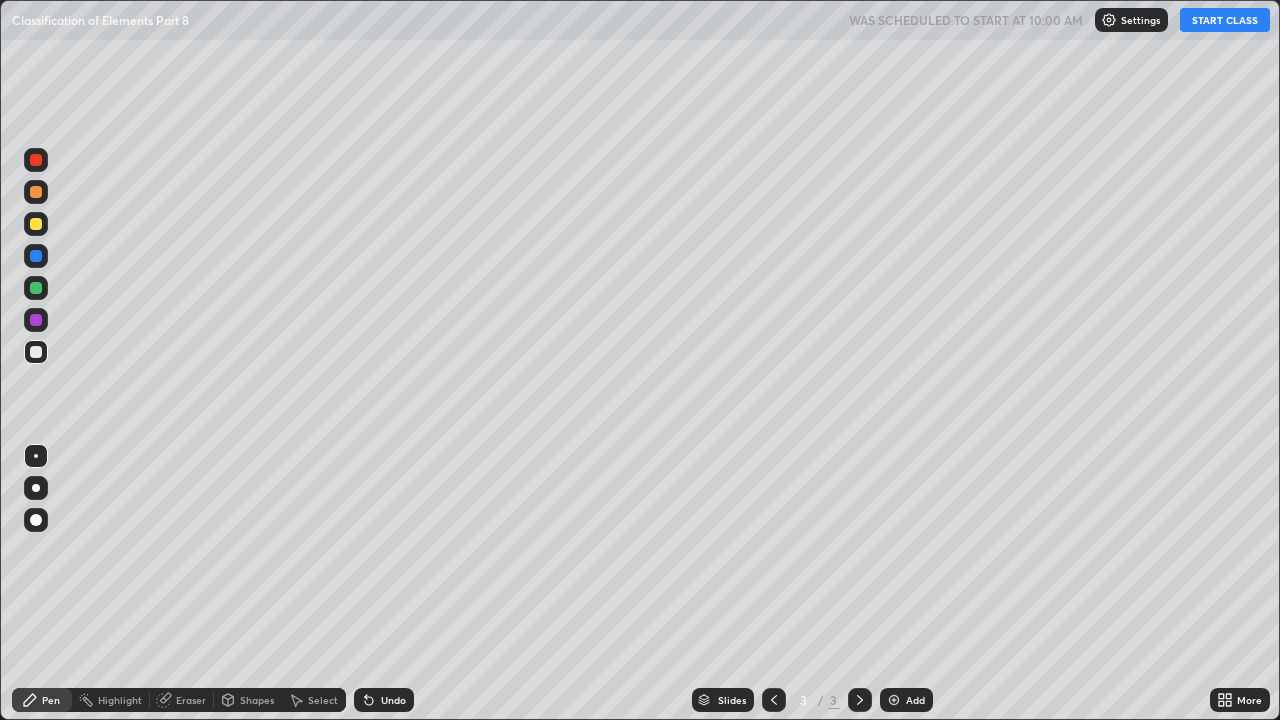 click on "START CLASS" at bounding box center (1225, 20) 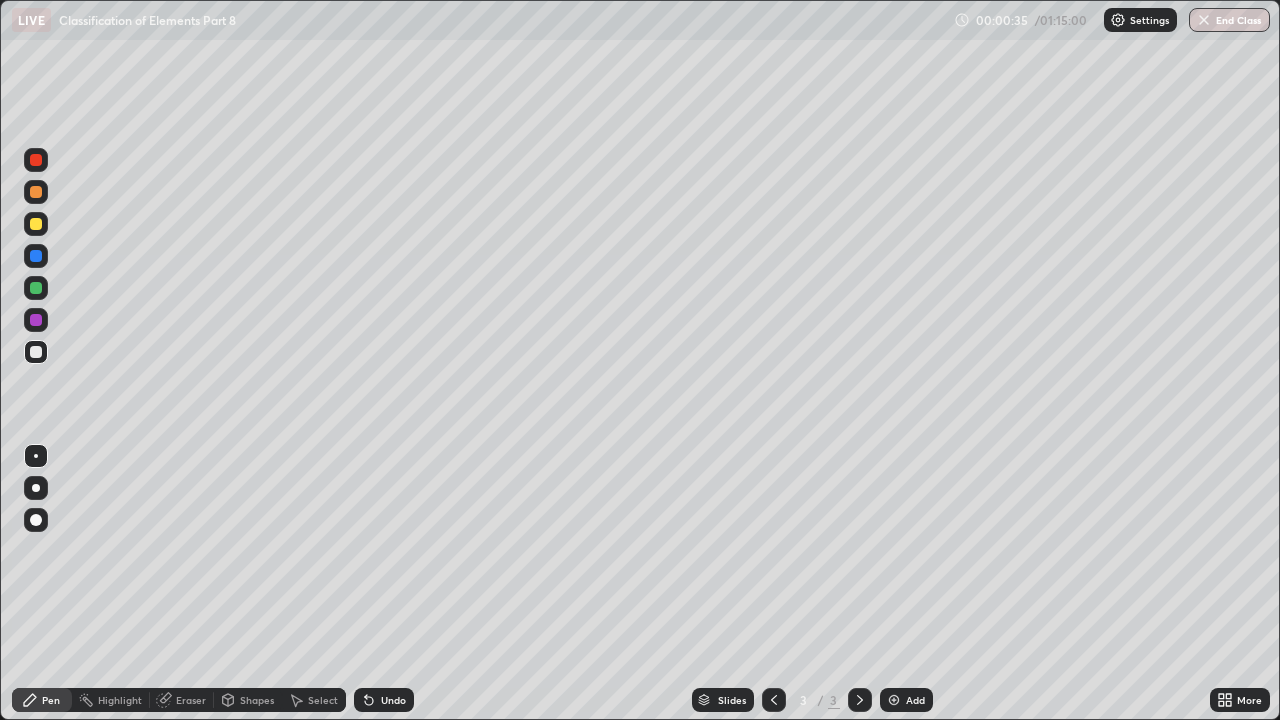 click at bounding box center [36, 192] 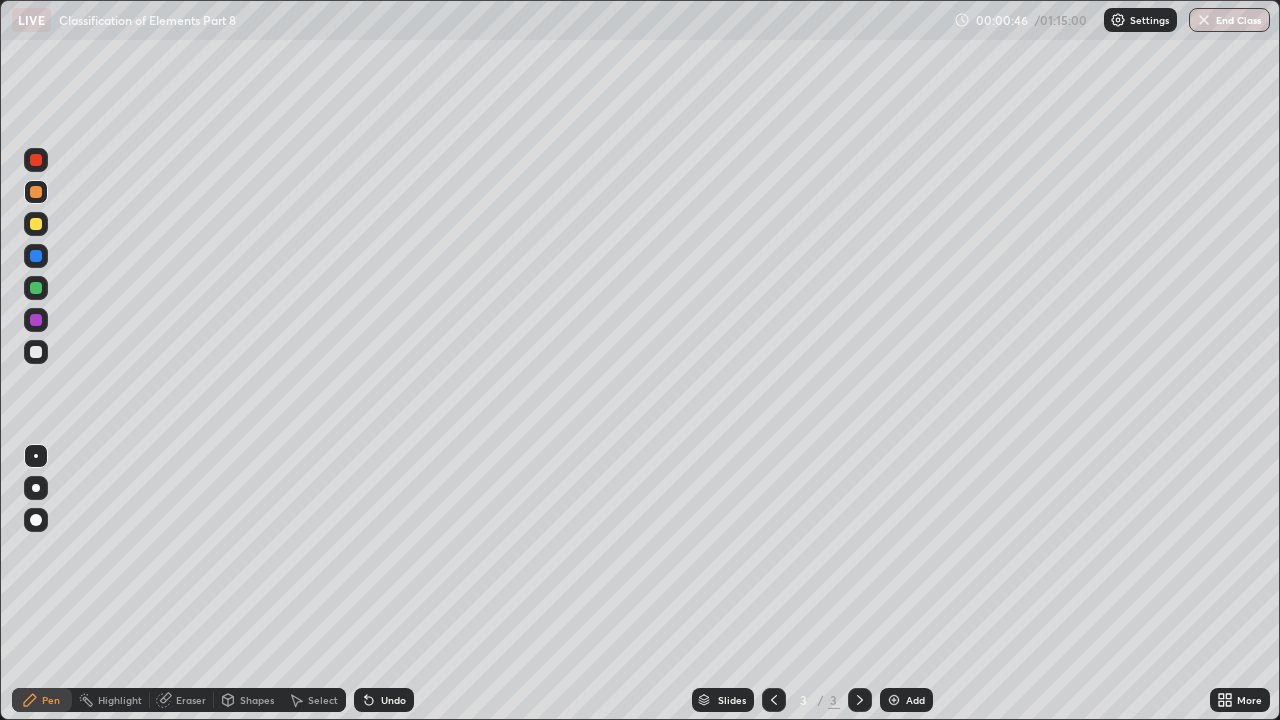 click at bounding box center [36, 352] 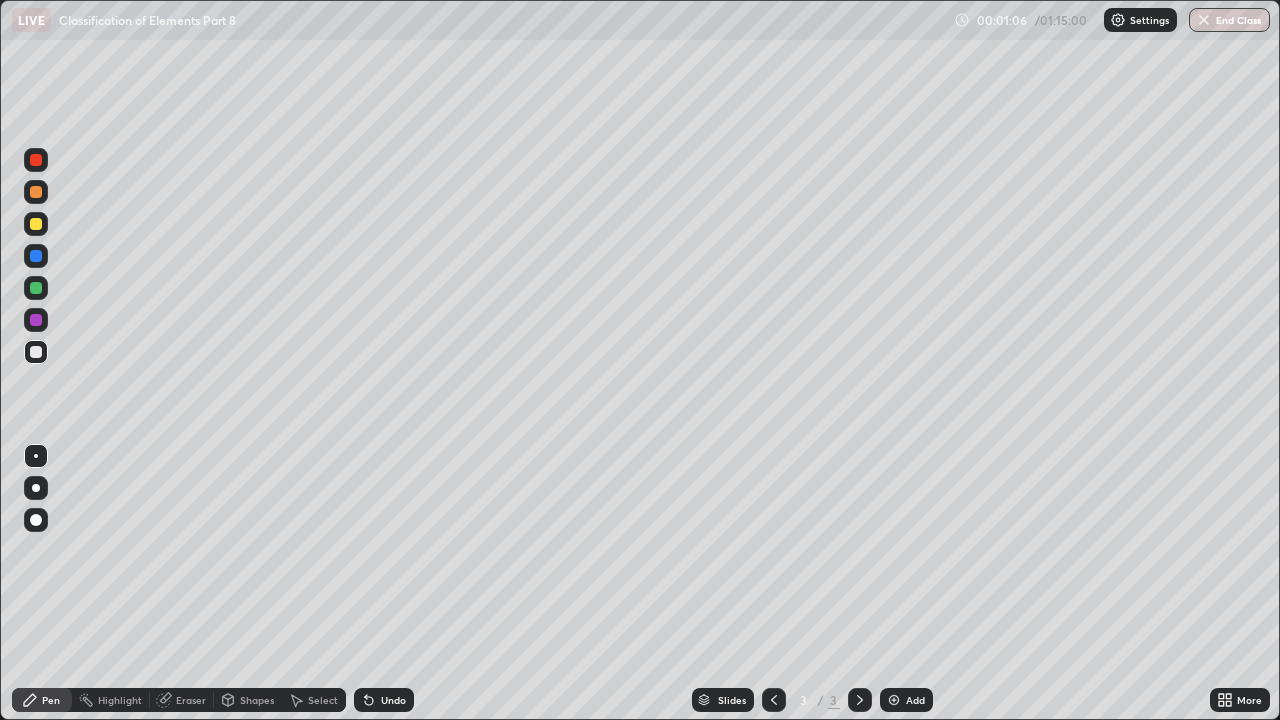 click on "Shapes" at bounding box center (248, 700) 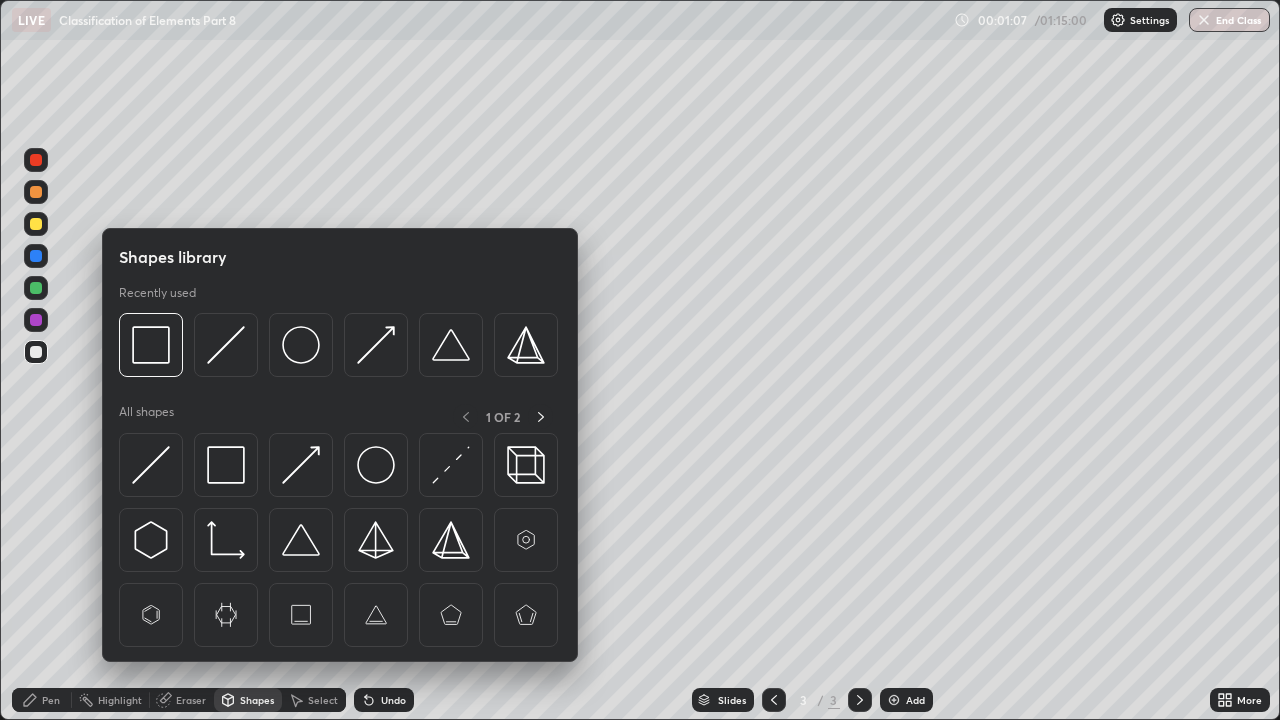click at bounding box center (151, 345) 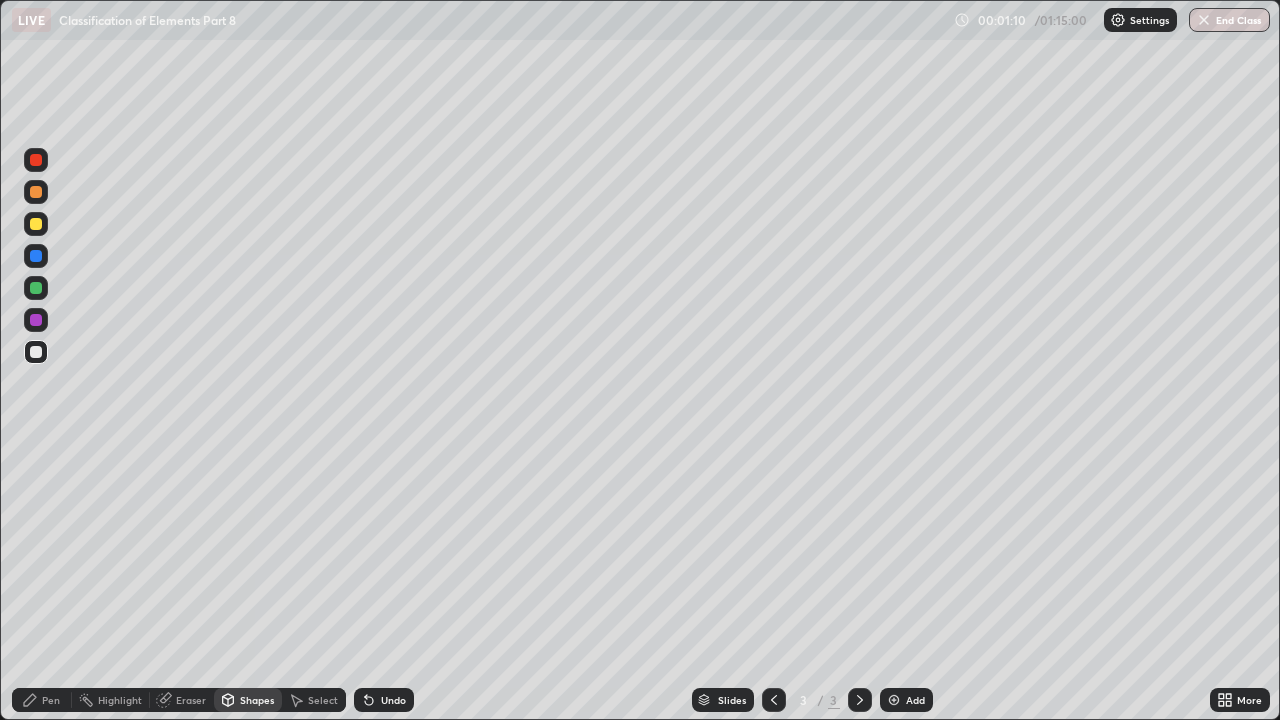 click at bounding box center [36, 320] 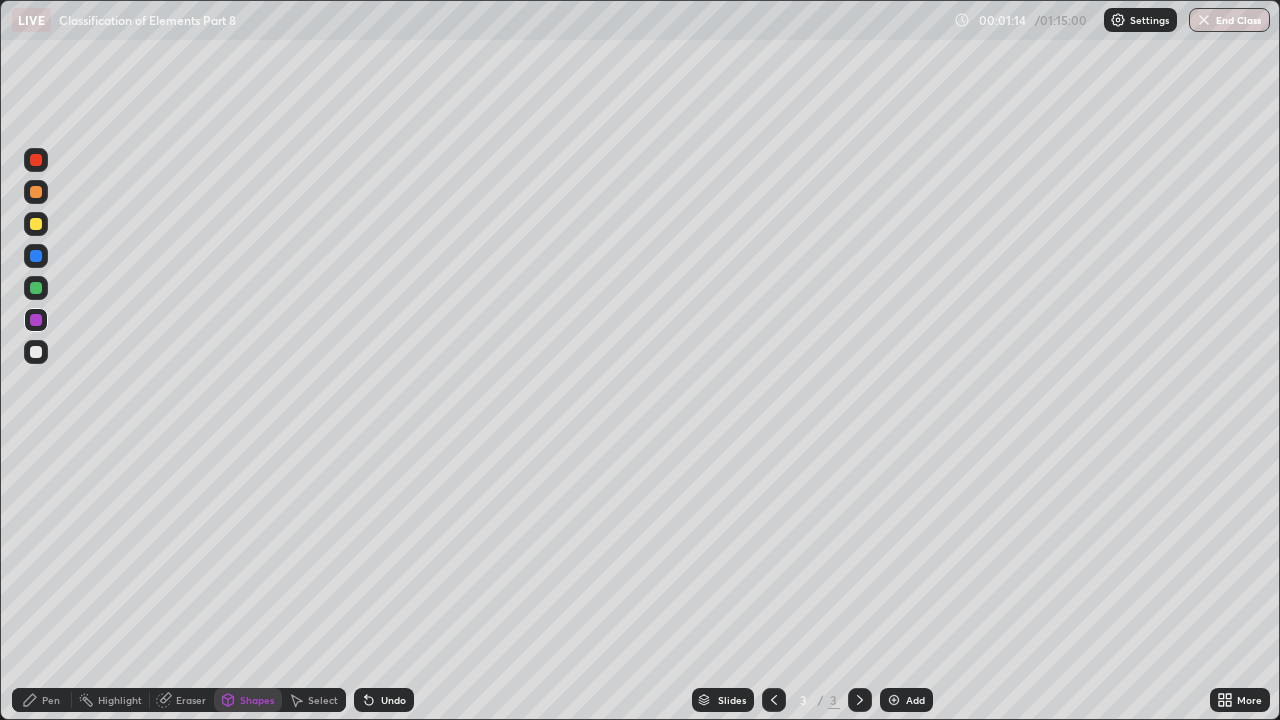 click on "Pen" at bounding box center (51, 700) 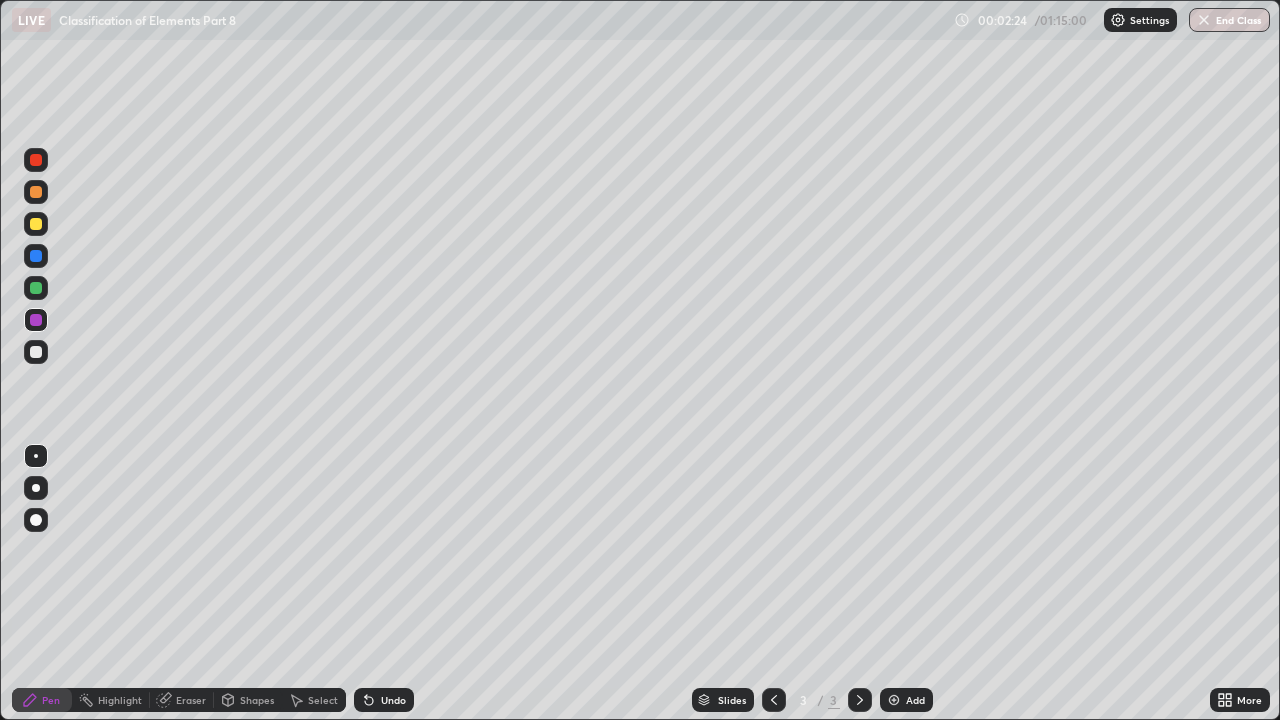 click at bounding box center (36, 192) 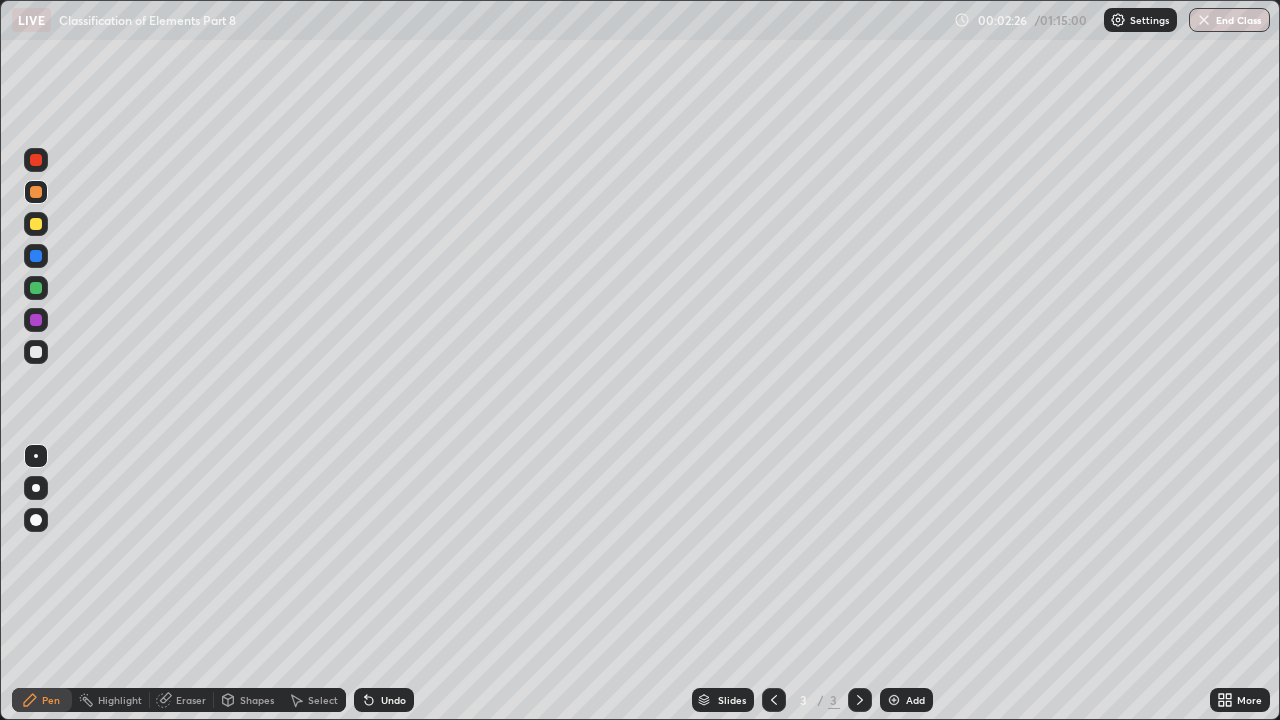 click at bounding box center [36, 224] 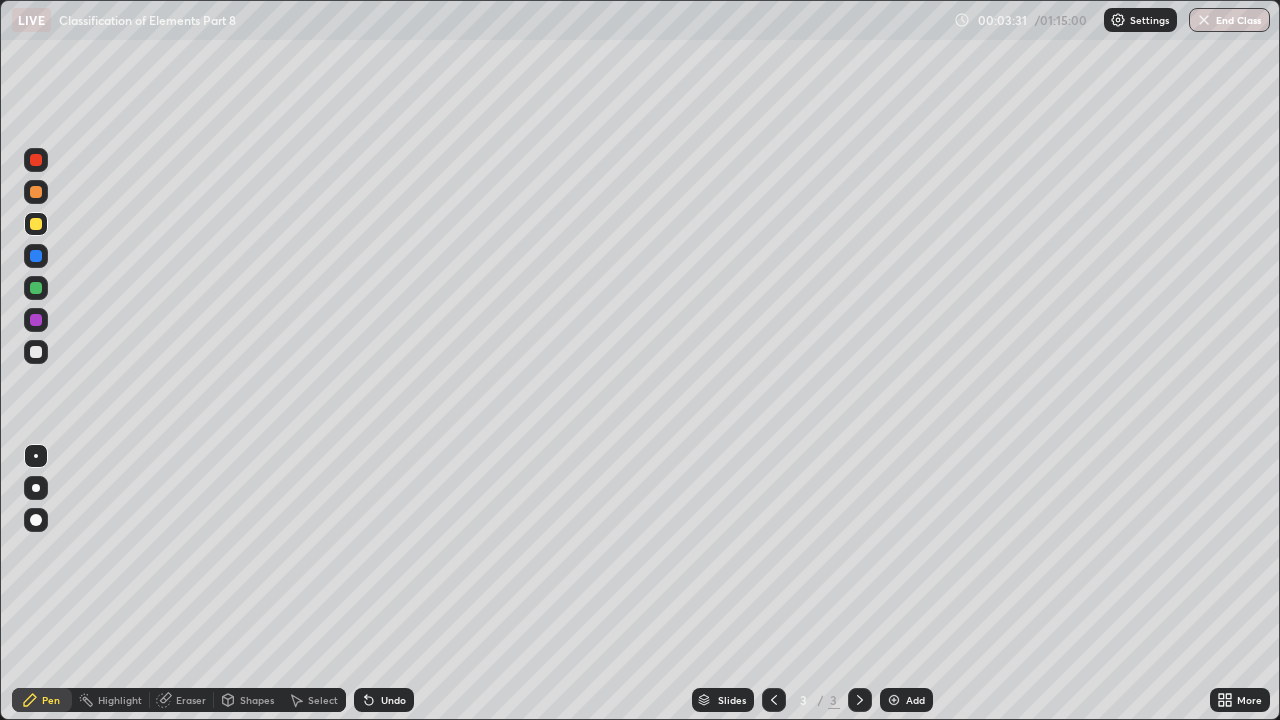 click on "Undo" at bounding box center (393, 700) 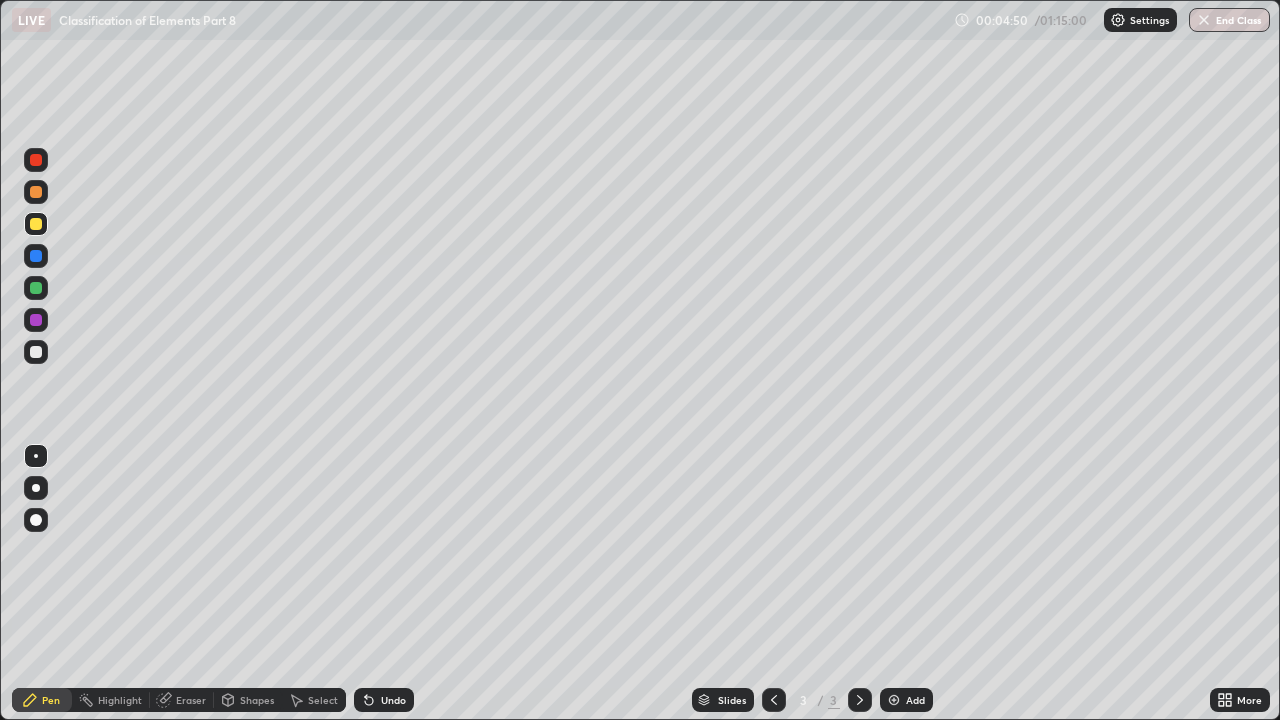 click at bounding box center (36, 352) 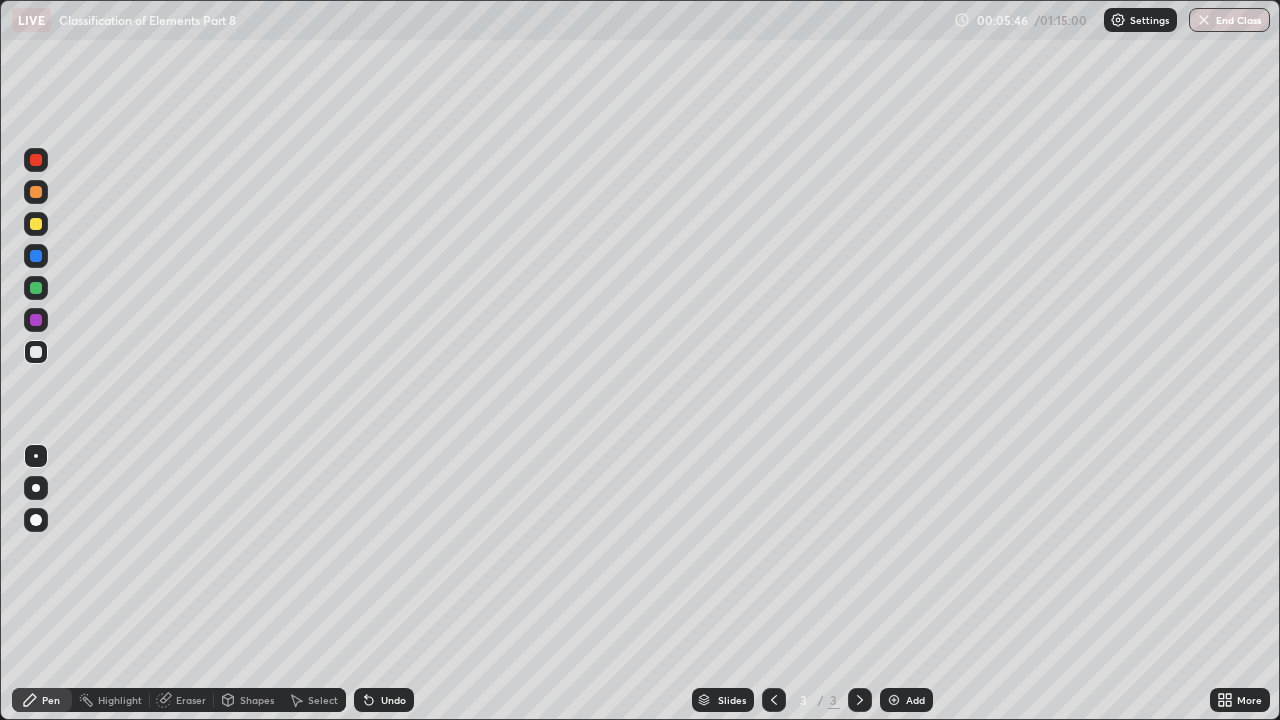 click at bounding box center [894, 700] 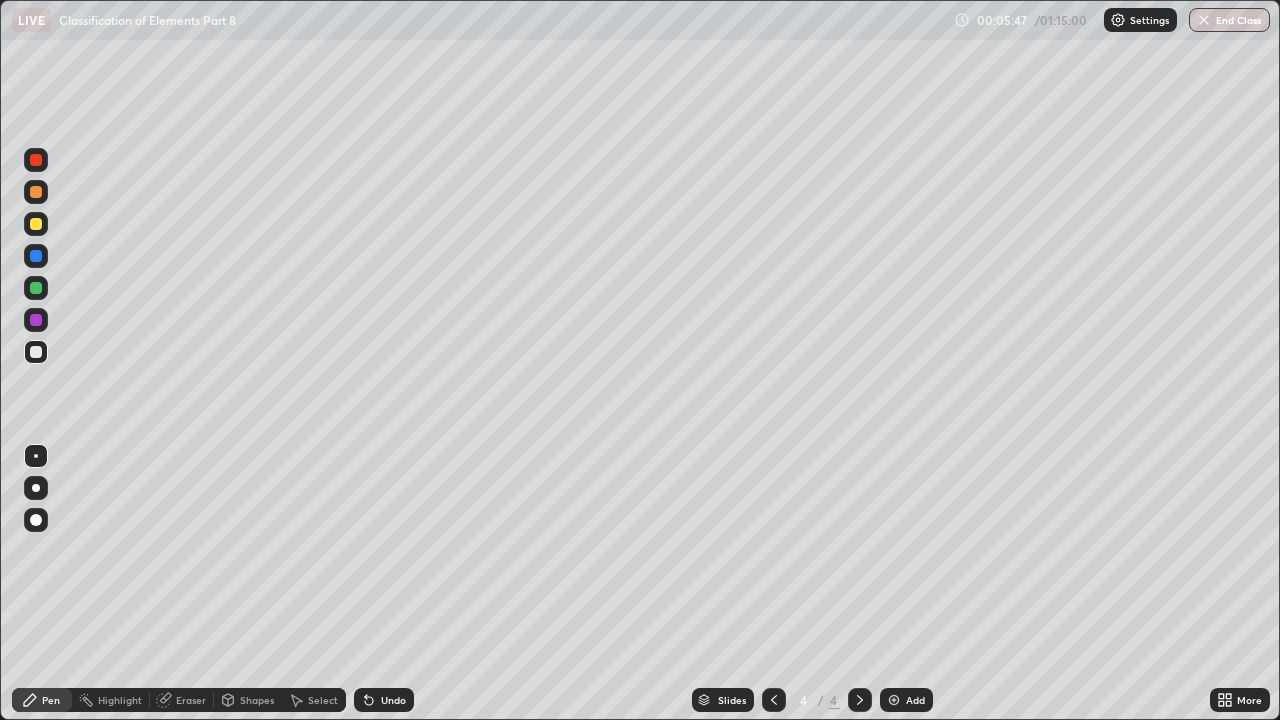 click at bounding box center (36, 224) 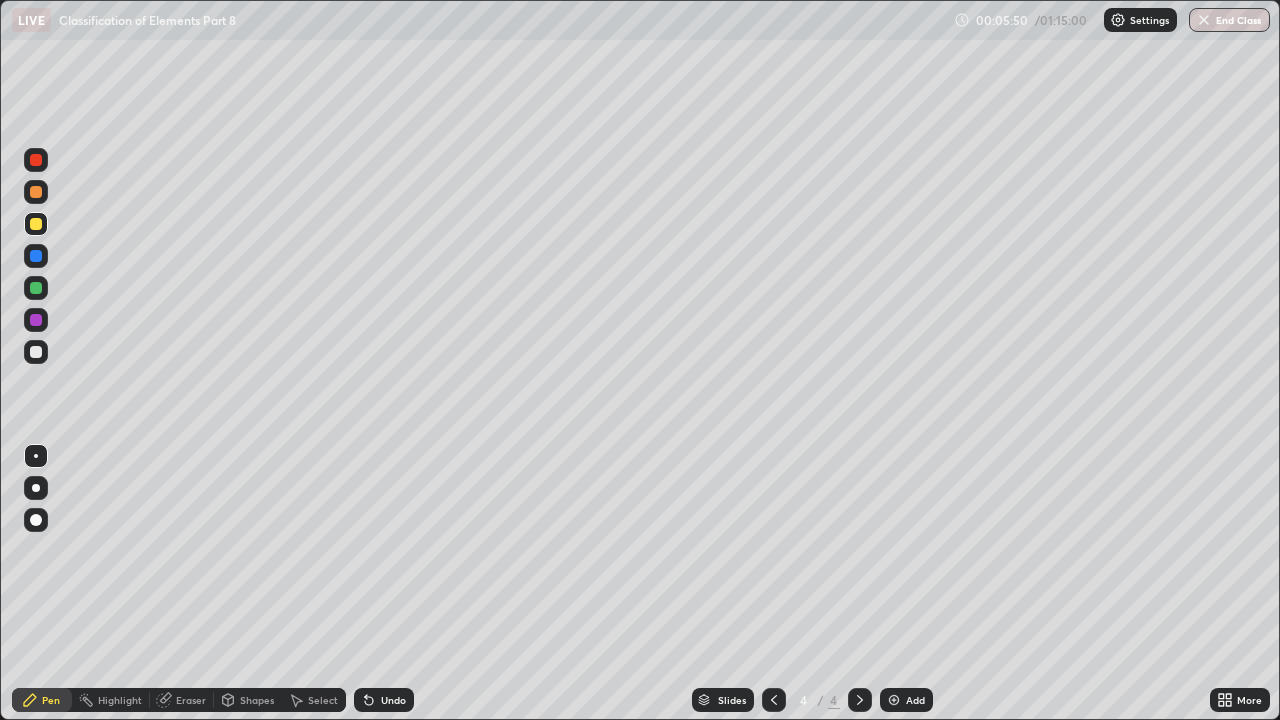 click on "Erase all" at bounding box center [36, 360] 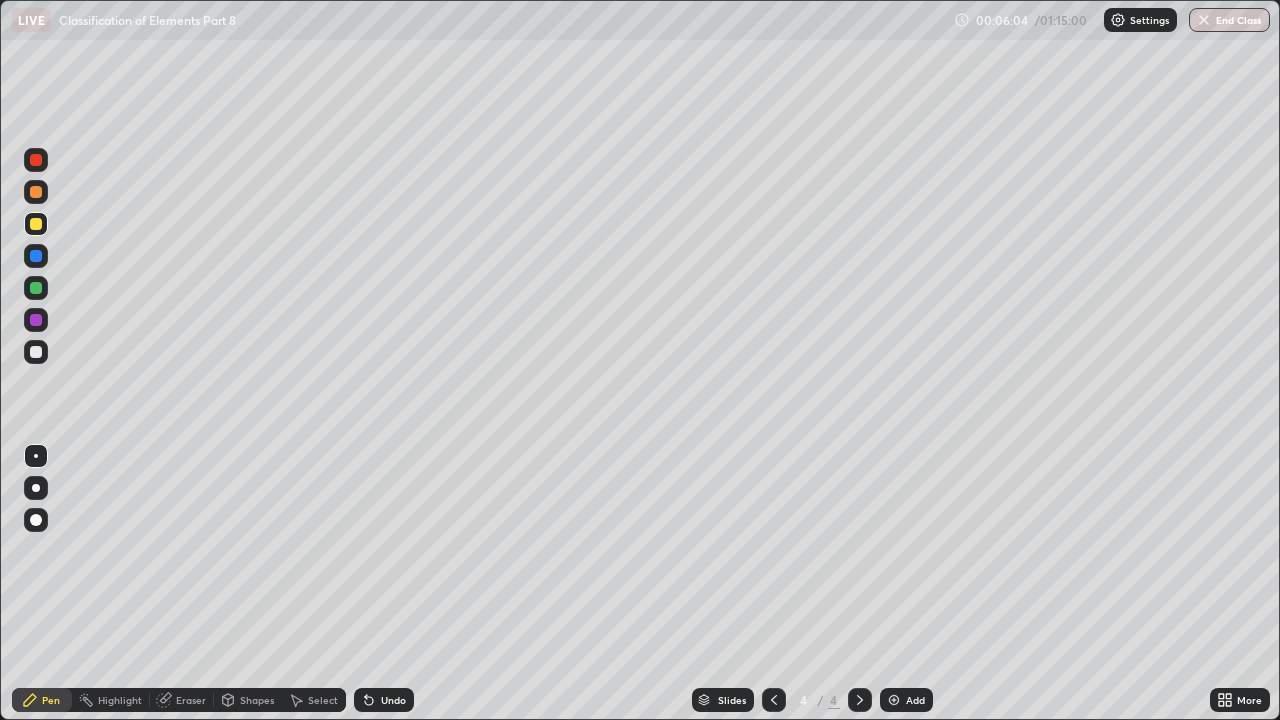 click at bounding box center [36, 320] 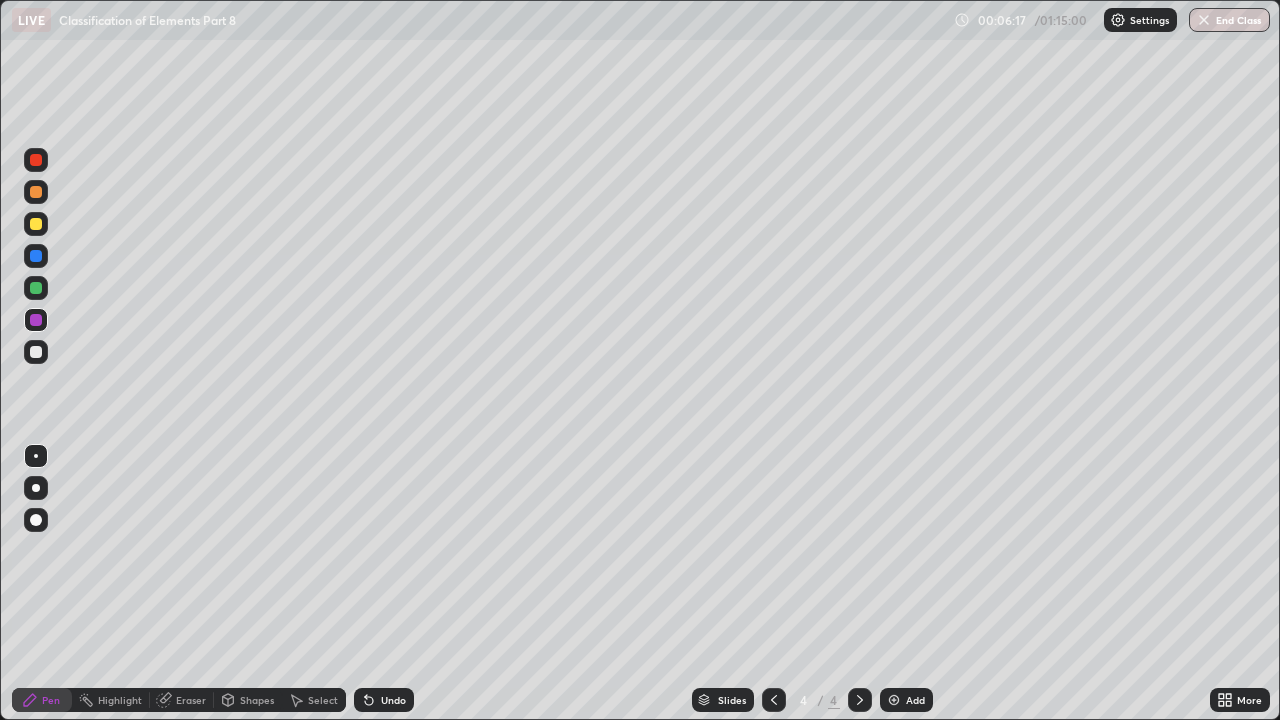 click at bounding box center [36, 352] 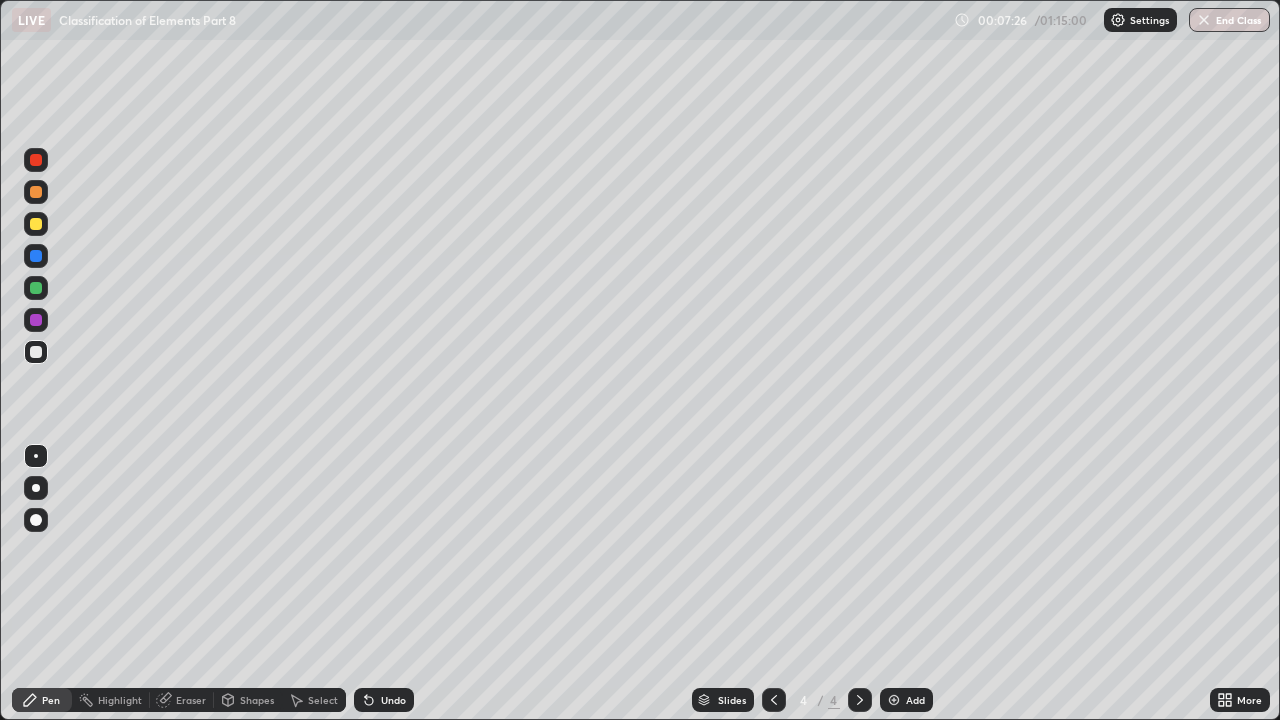 click at bounding box center [36, 352] 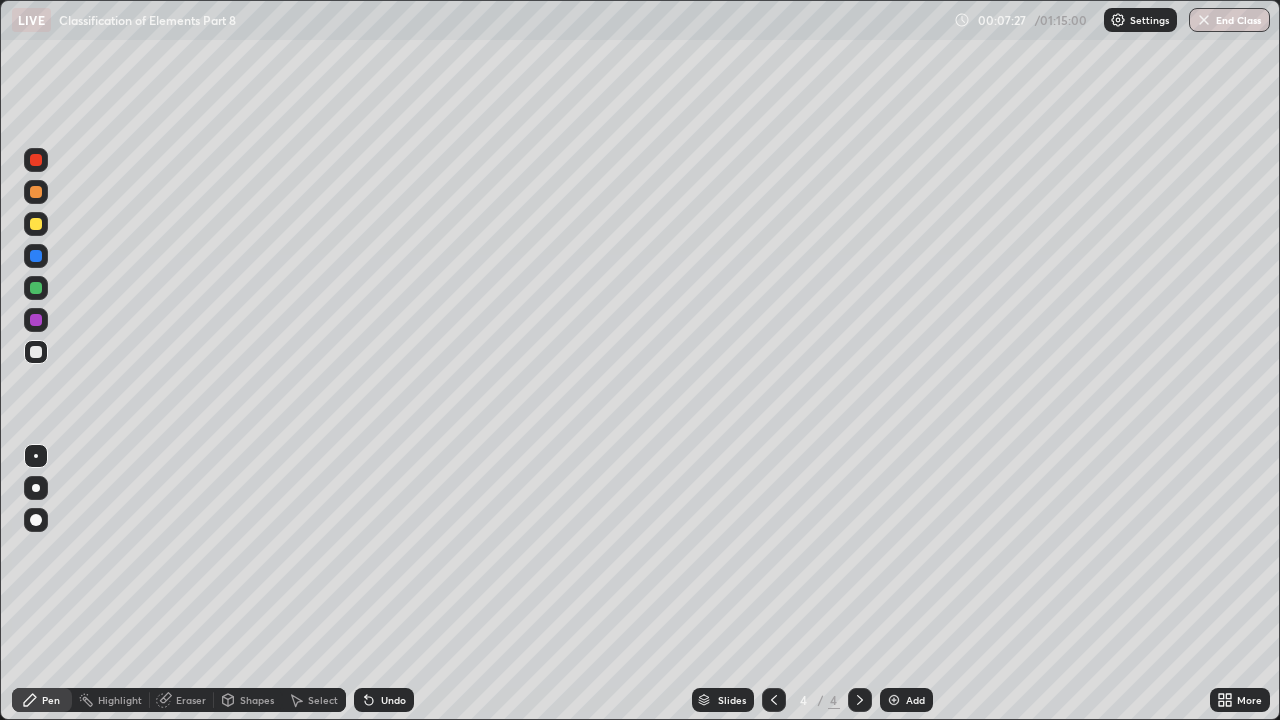click at bounding box center [36, 256] 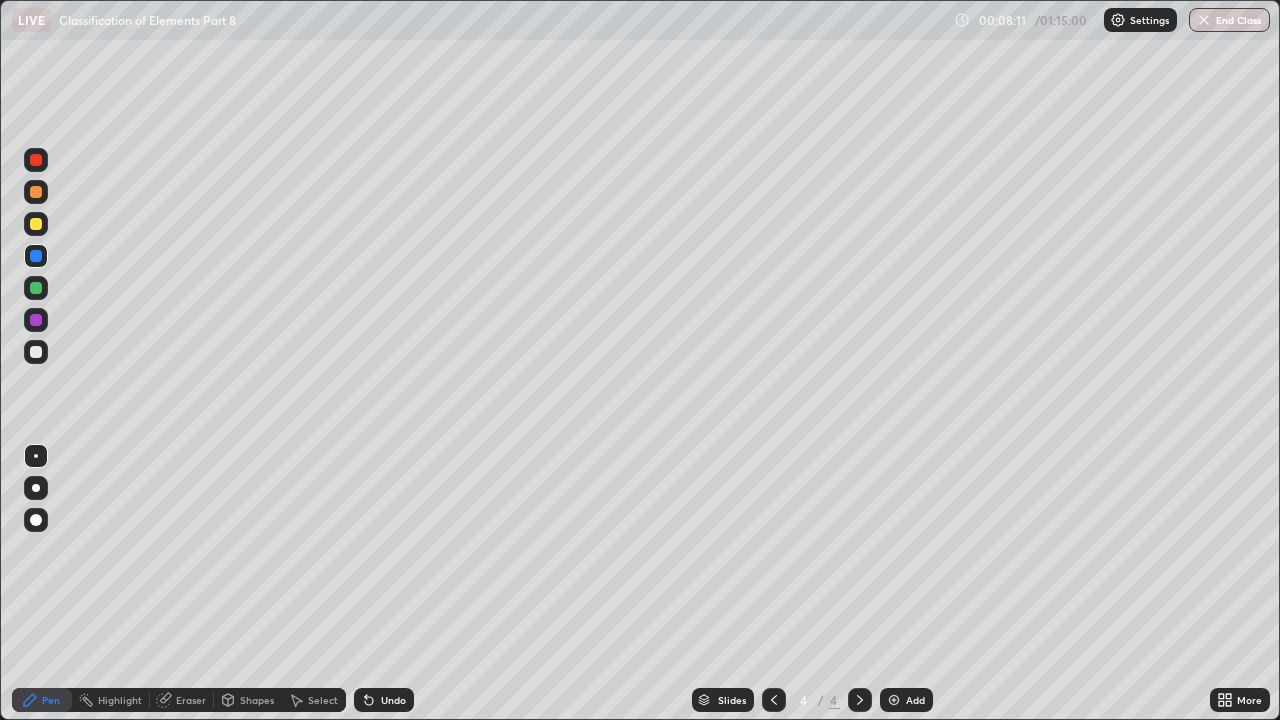 click on "Shapes" at bounding box center [257, 700] 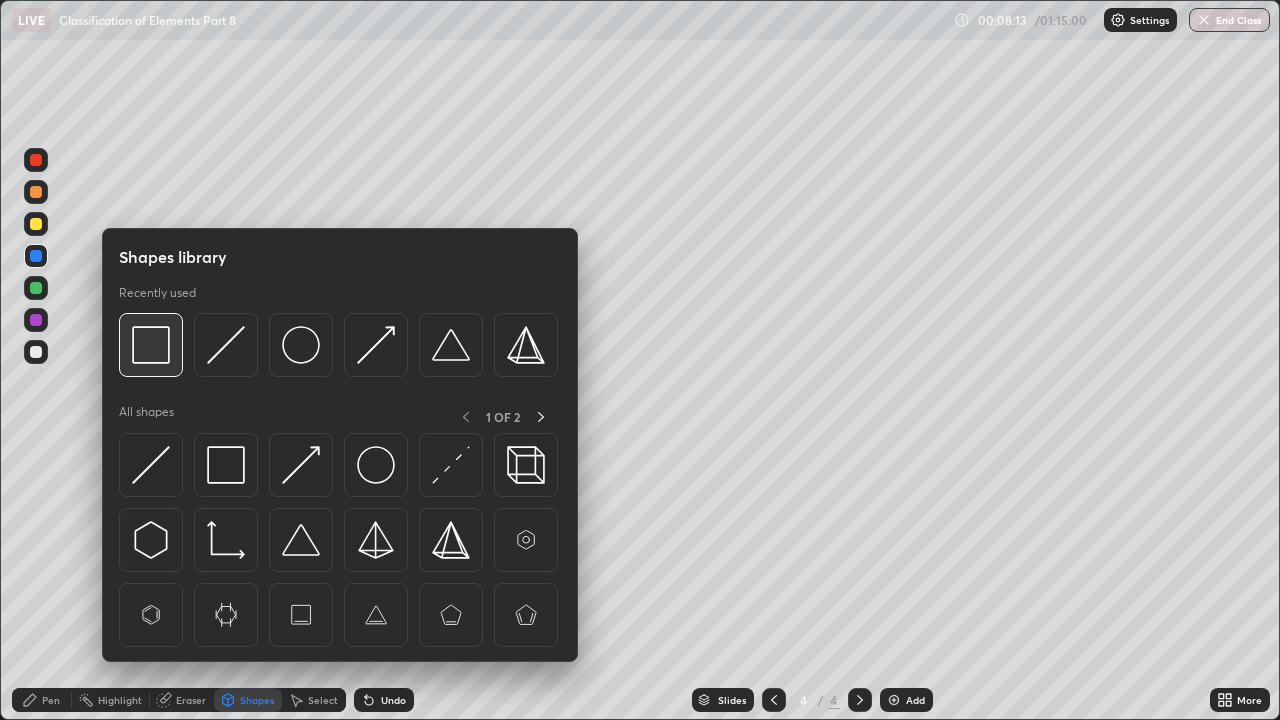 click at bounding box center (151, 345) 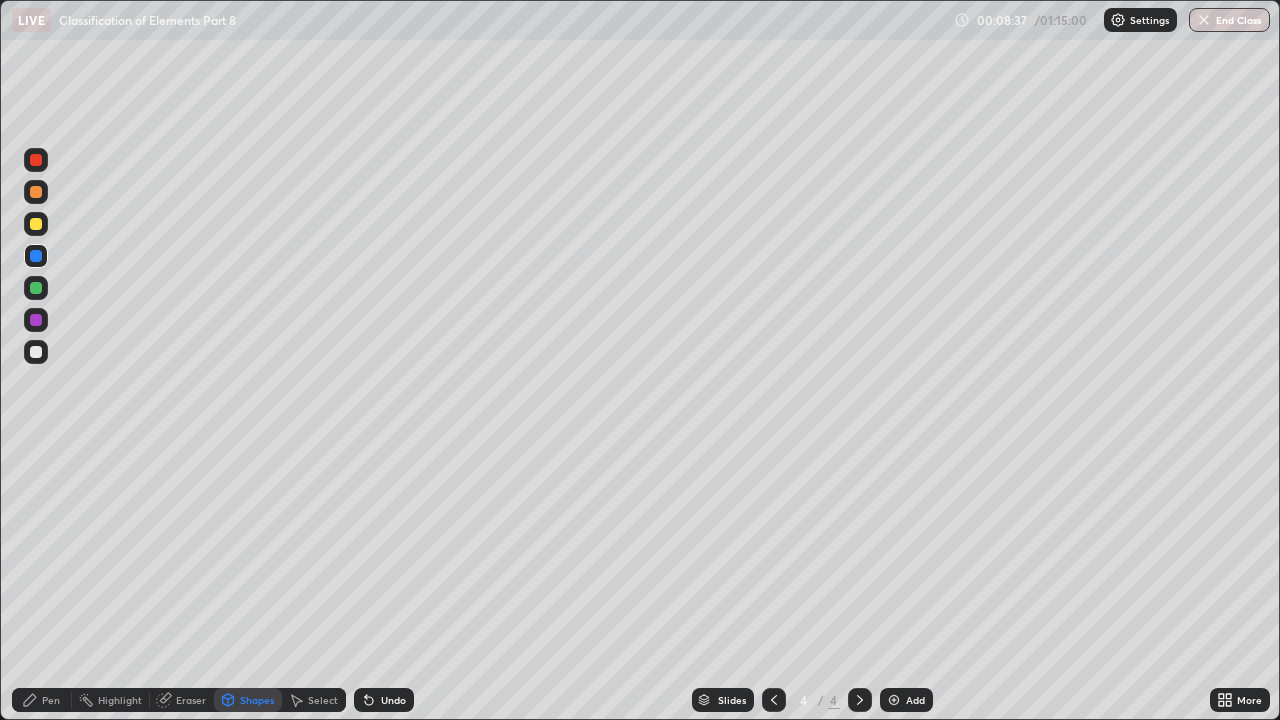 click 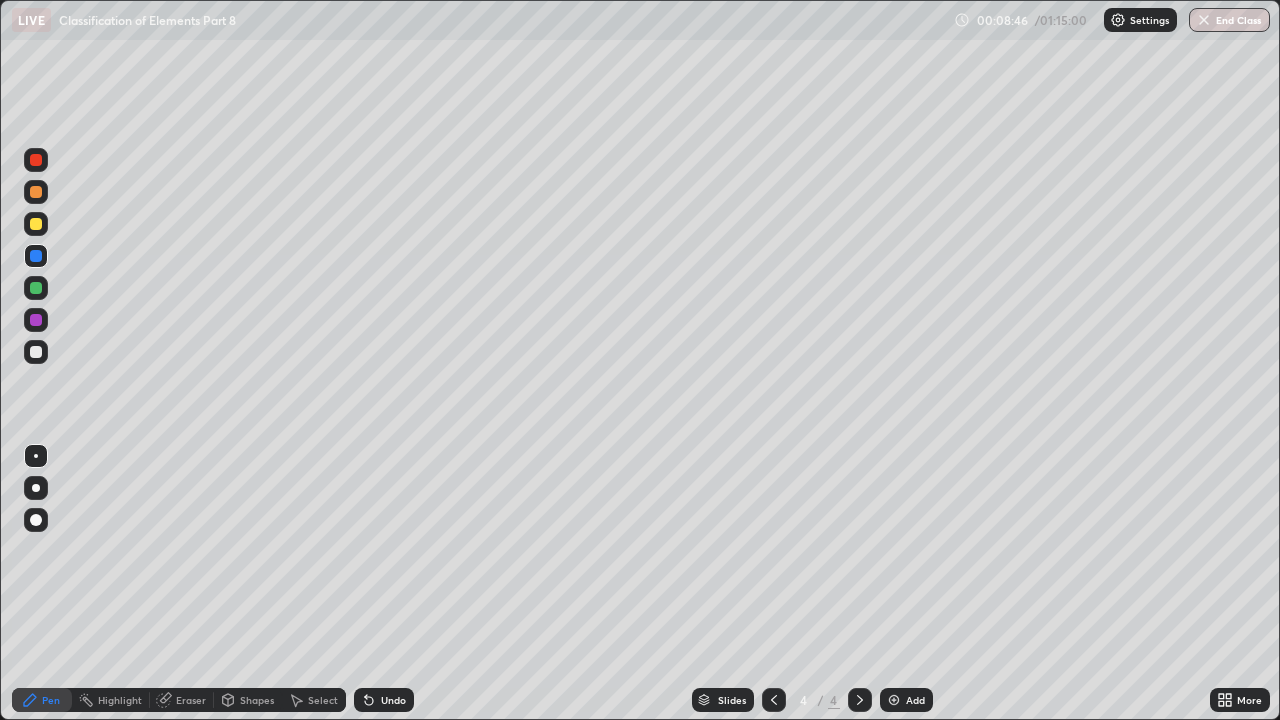 click on "Shapes" at bounding box center [248, 700] 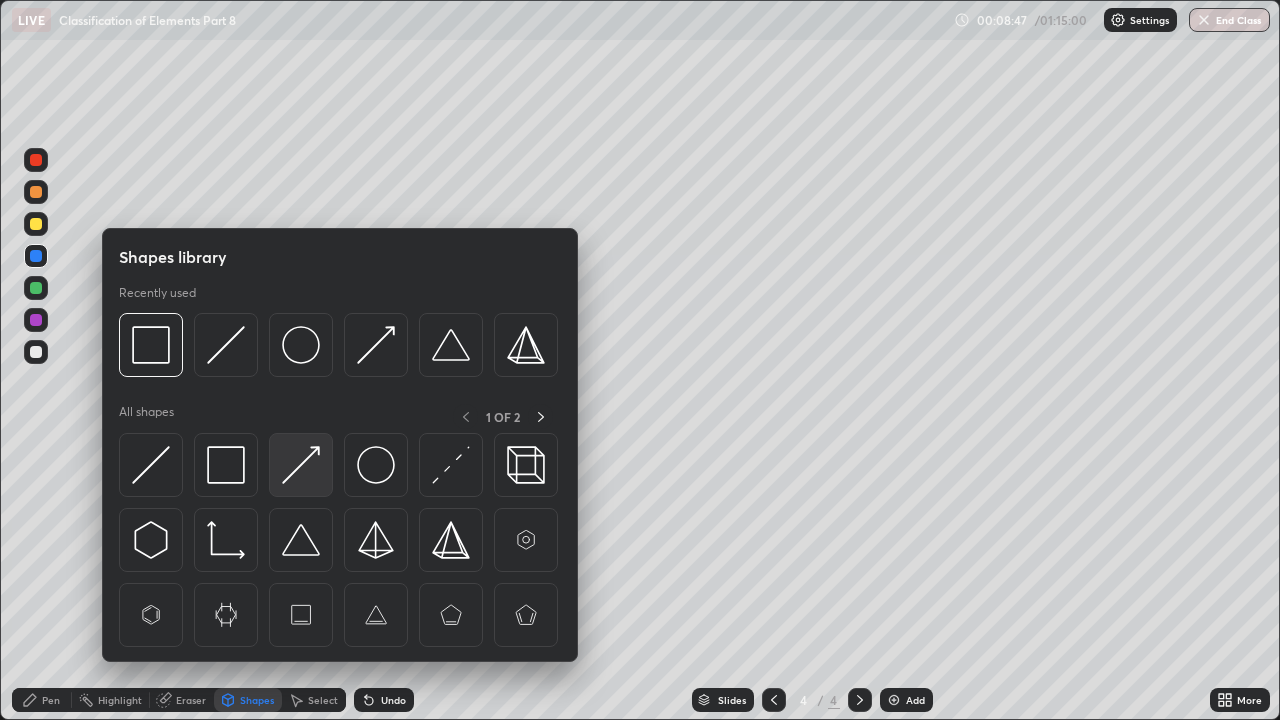 click at bounding box center [301, 465] 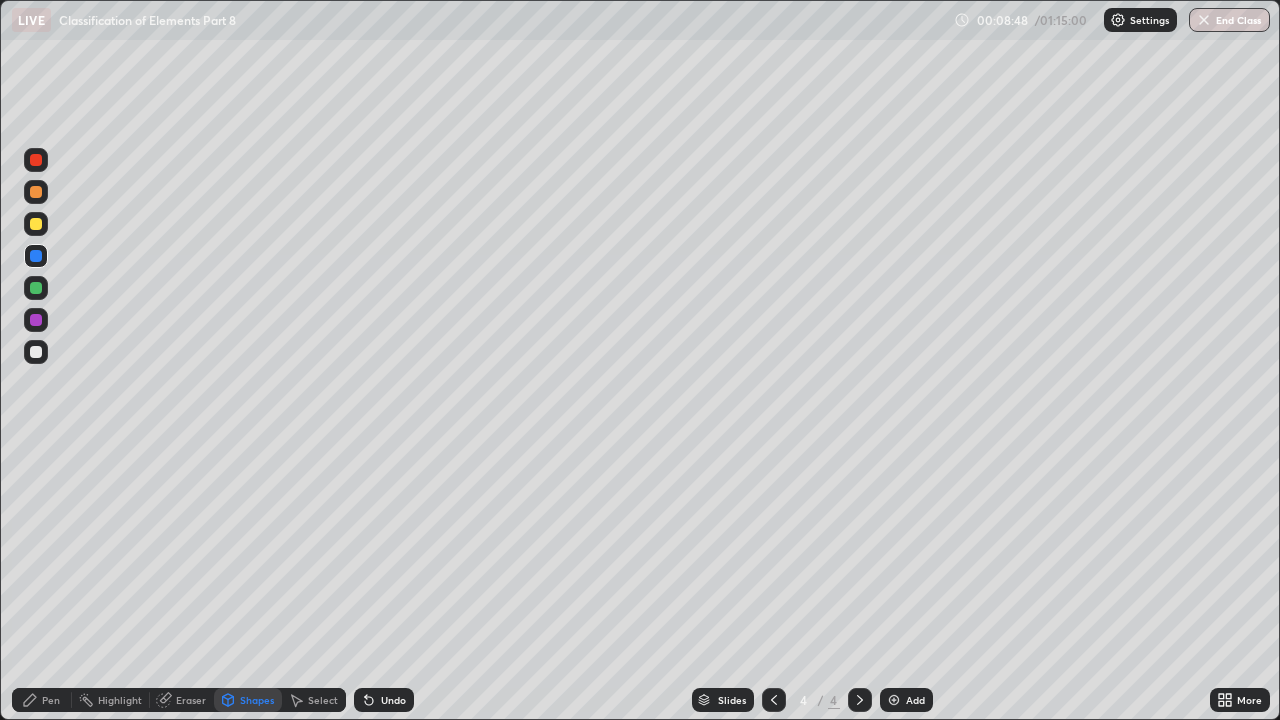 click at bounding box center [36, 288] 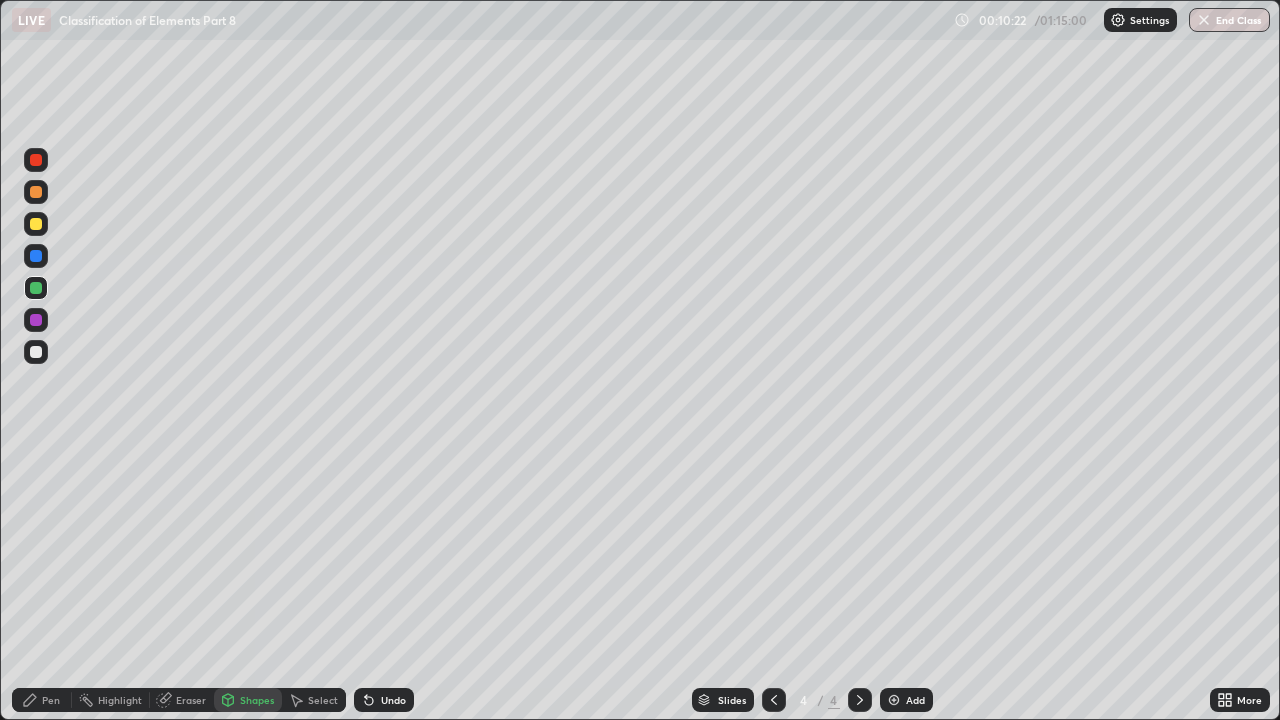 click at bounding box center [36, 224] 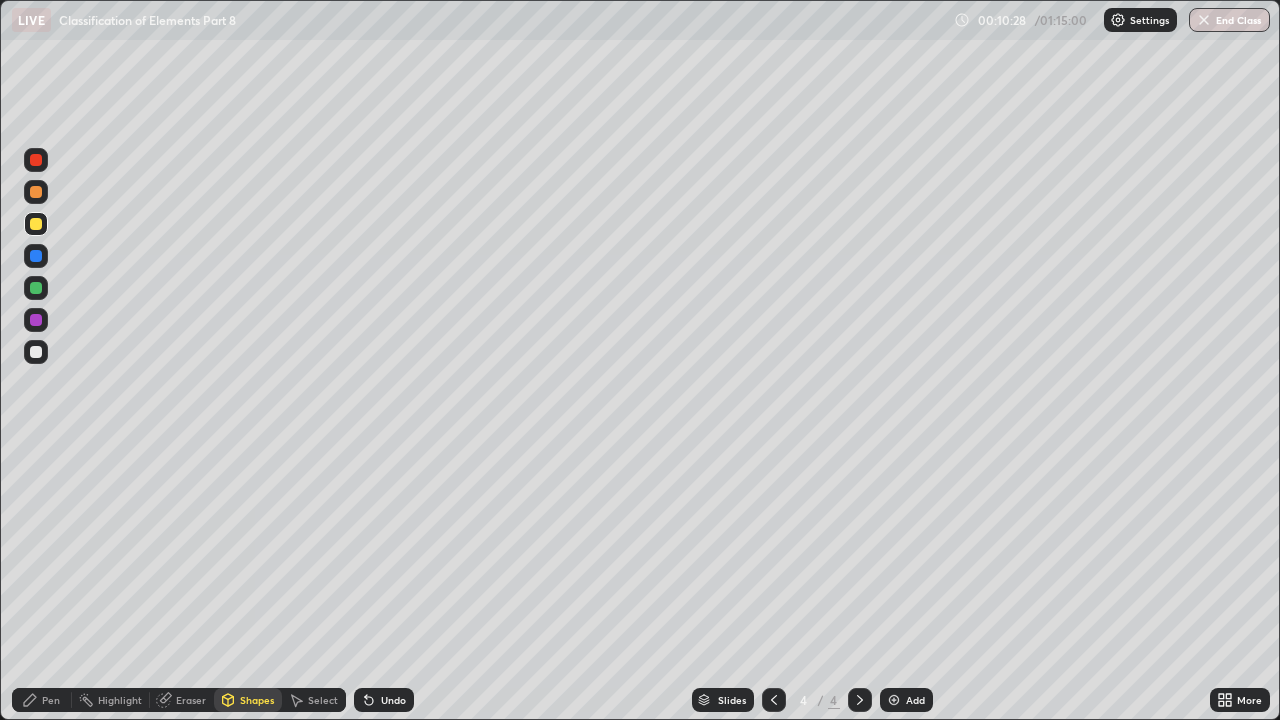 click at bounding box center [36, 160] 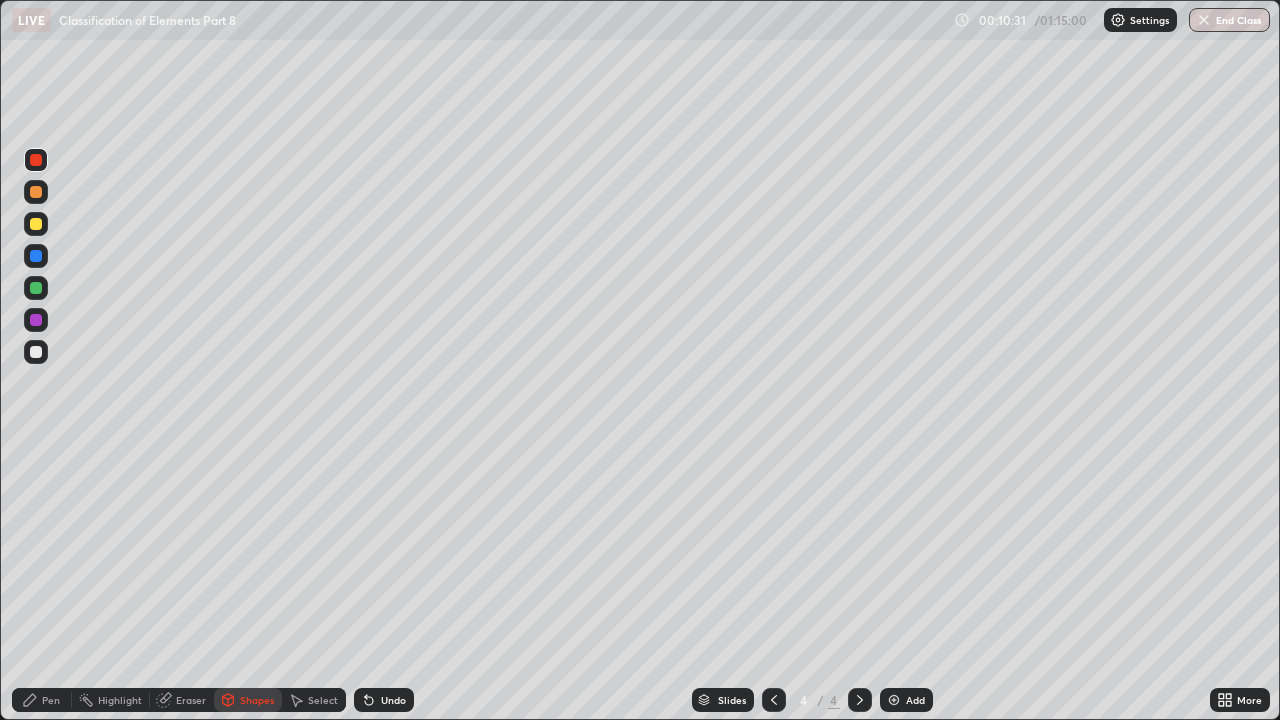 click on "Undo" at bounding box center [384, 700] 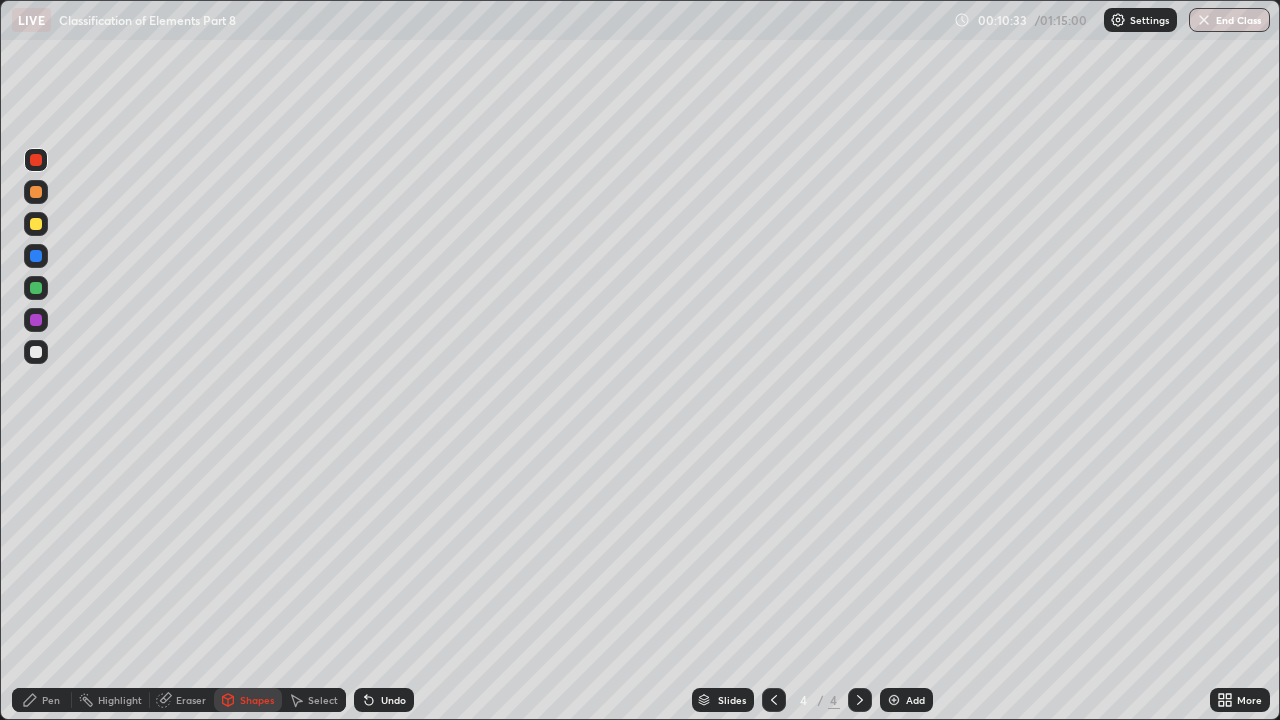 click on "Pen" at bounding box center [42, 700] 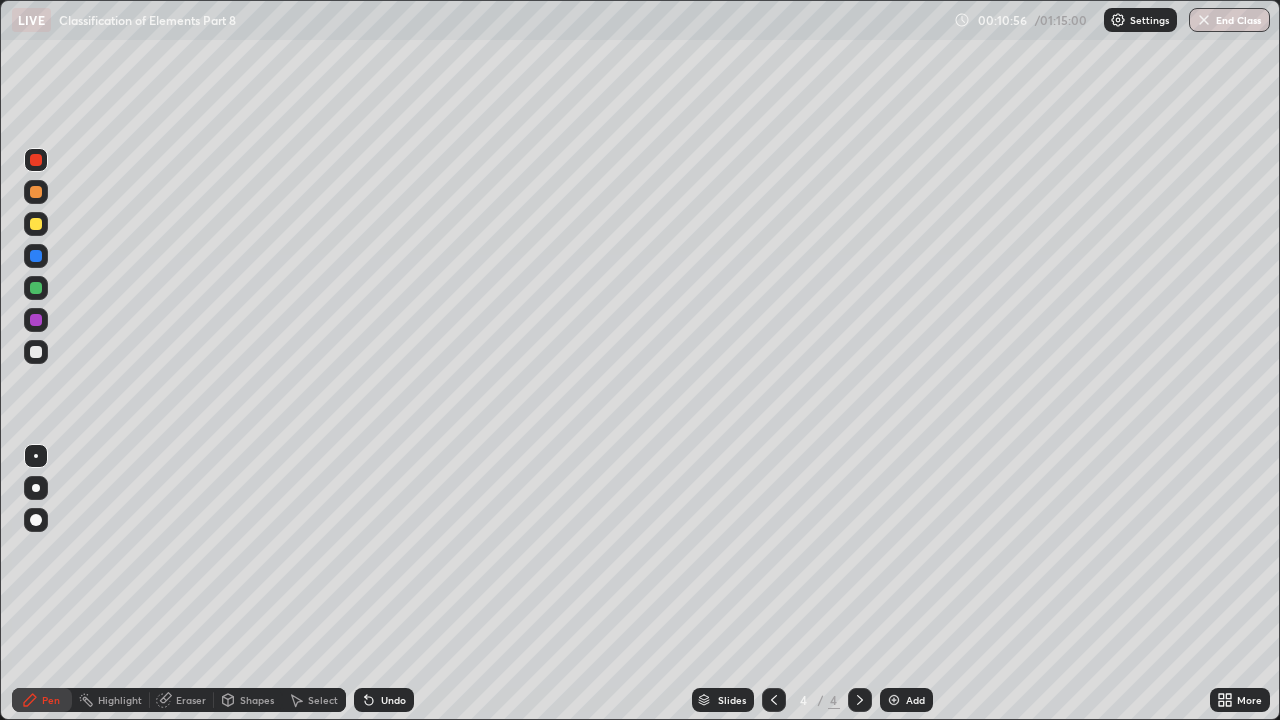 click on "Shapes" at bounding box center (257, 700) 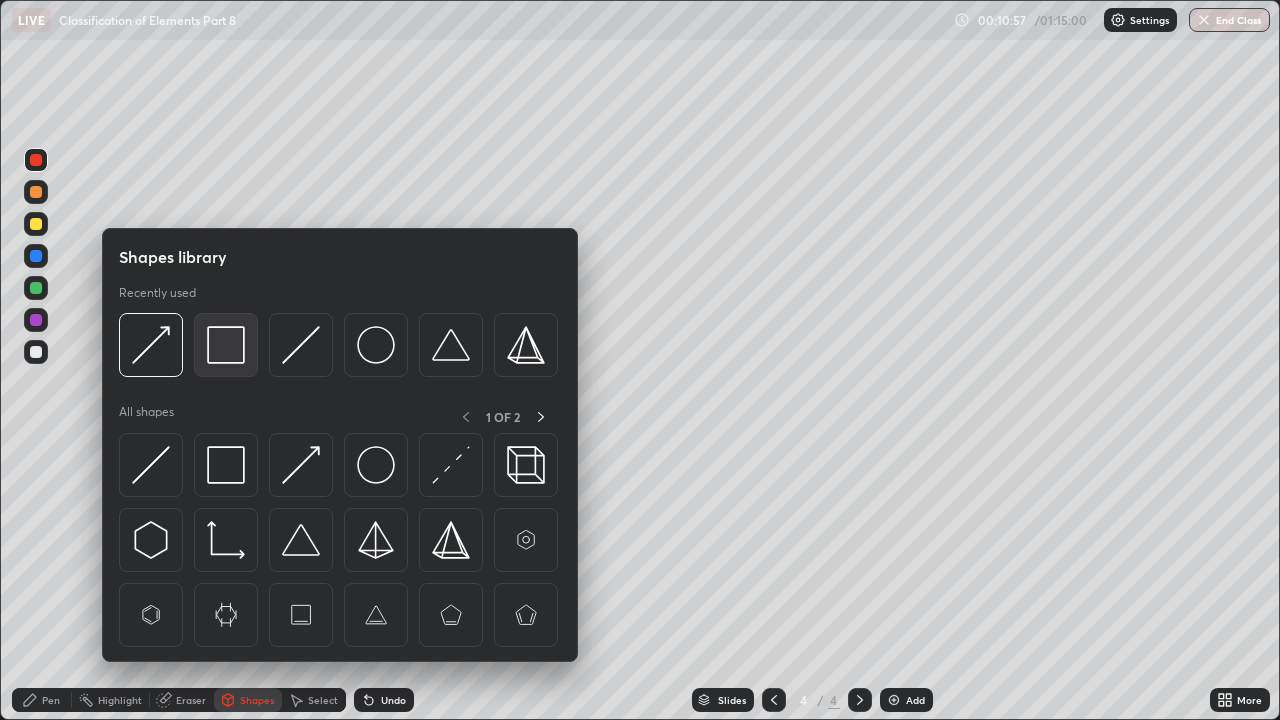 click at bounding box center (226, 345) 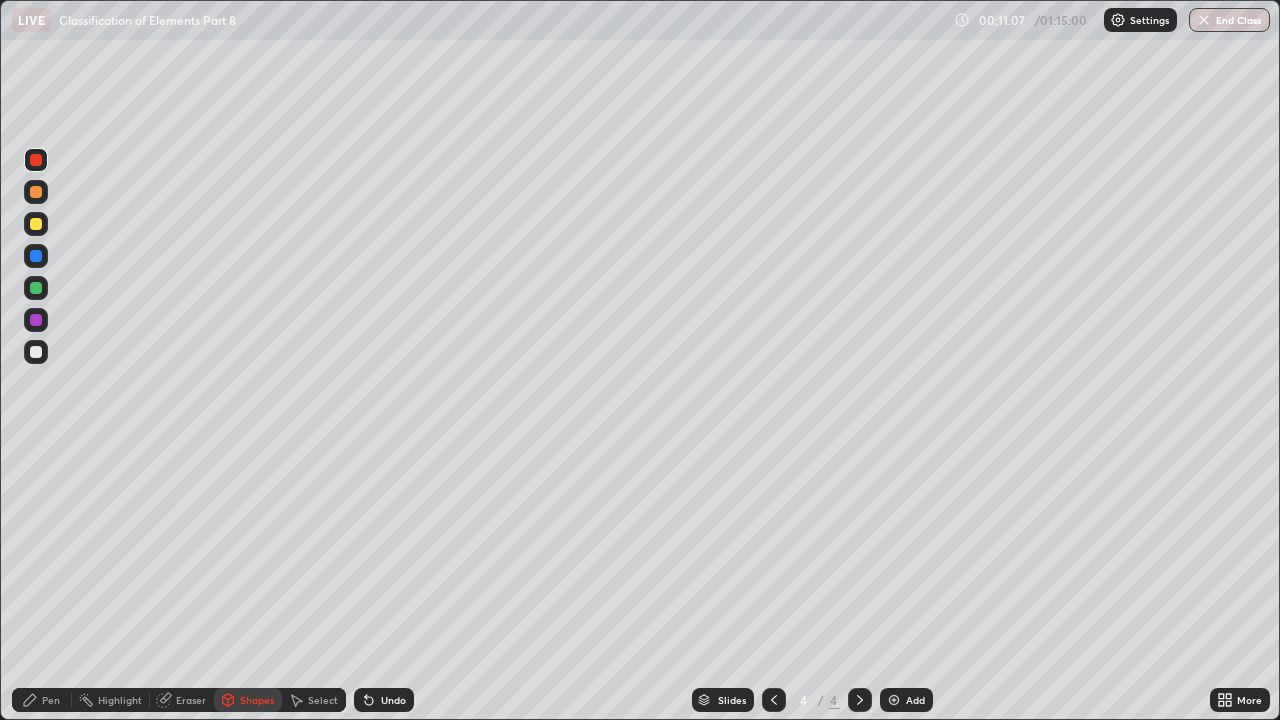 click on "Shapes" at bounding box center (257, 700) 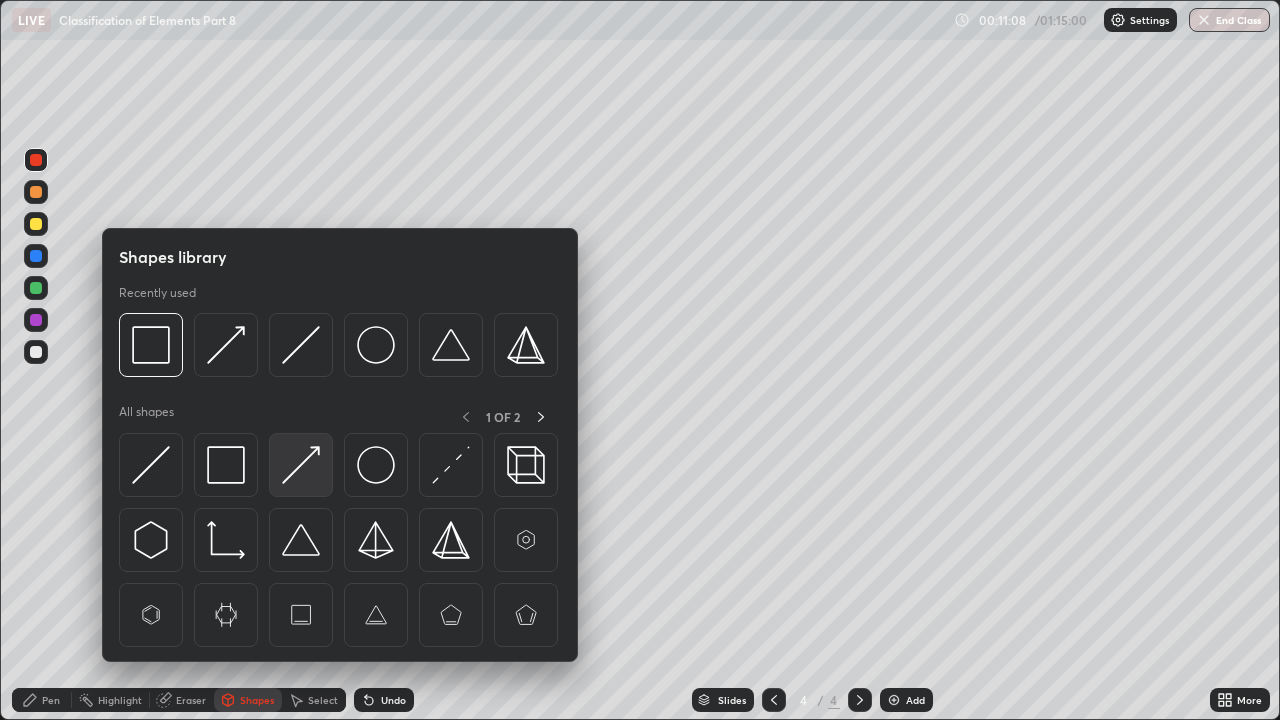 click at bounding box center (301, 465) 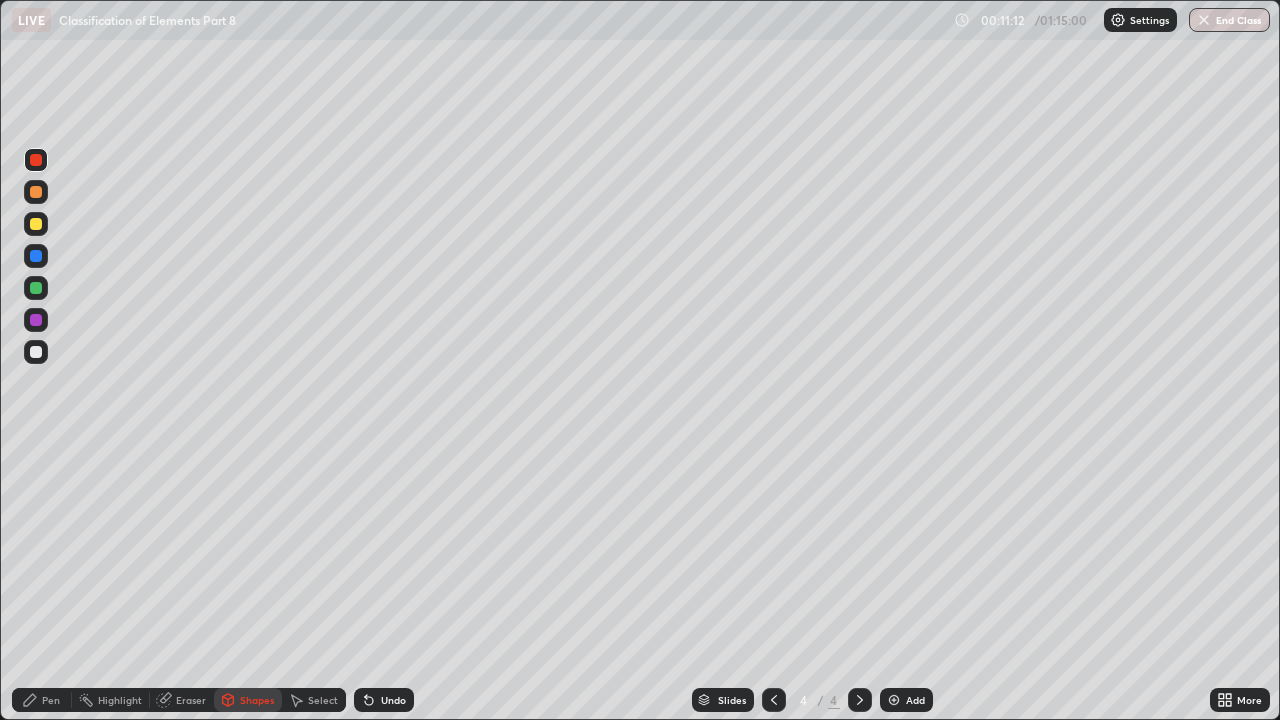 click on "Pen" at bounding box center (51, 700) 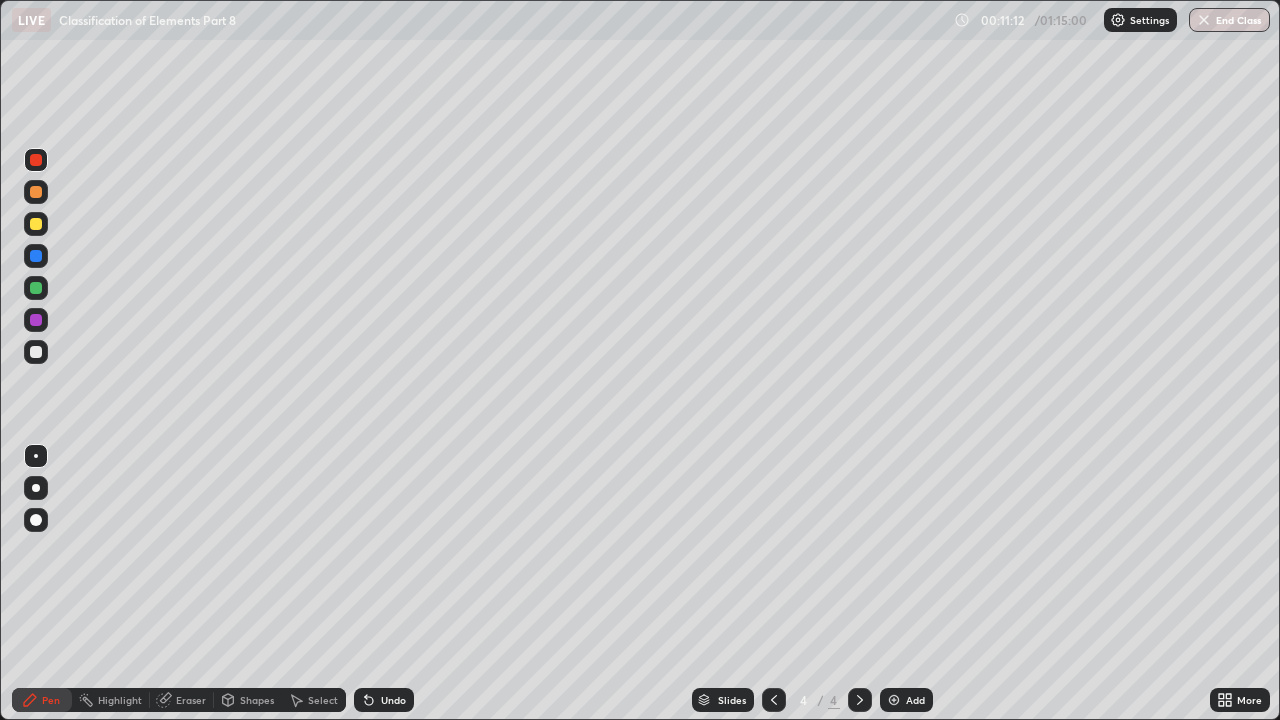click at bounding box center (36, 352) 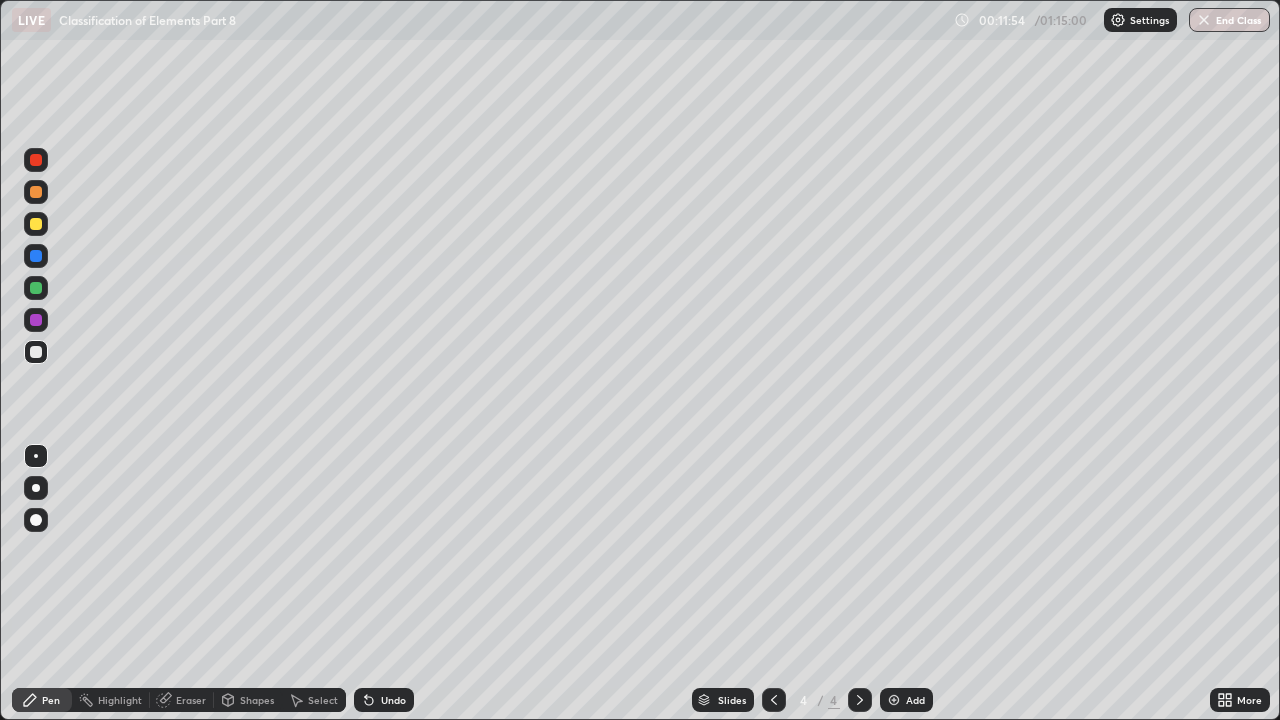 click on "Undo" at bounding box center [393, 700] 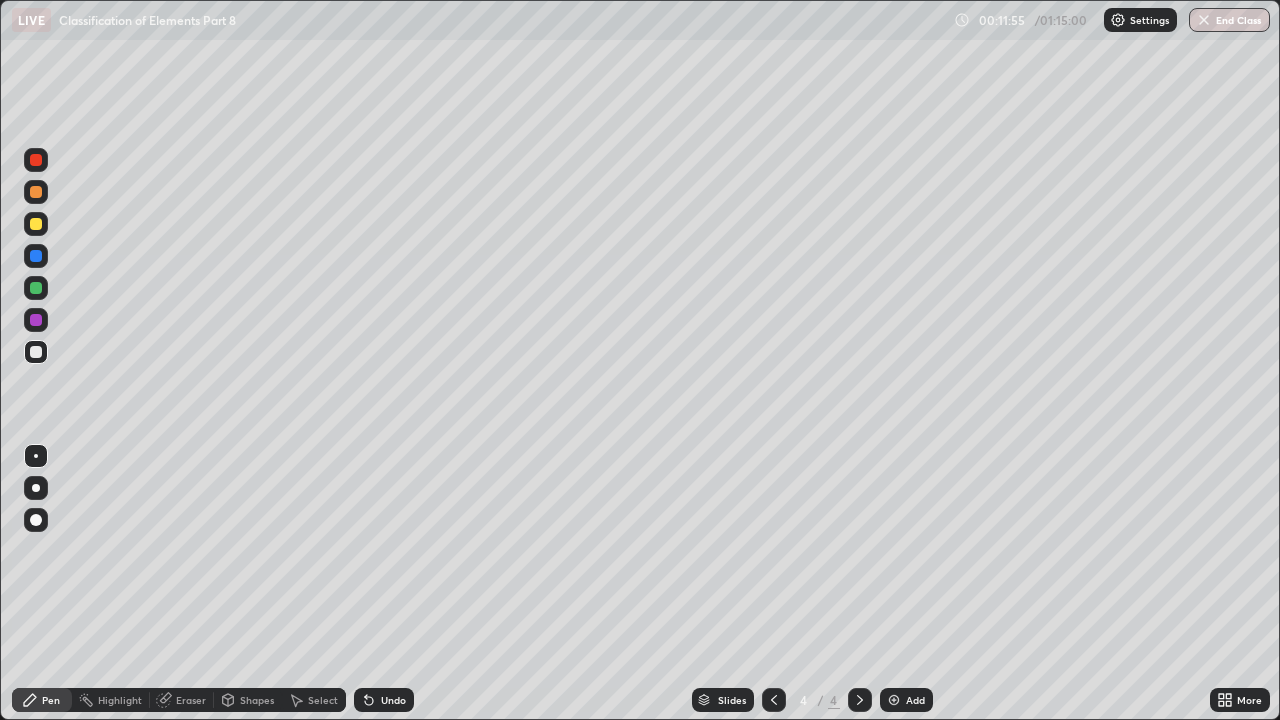 click on "Undo" at bounding box center [393, 700] 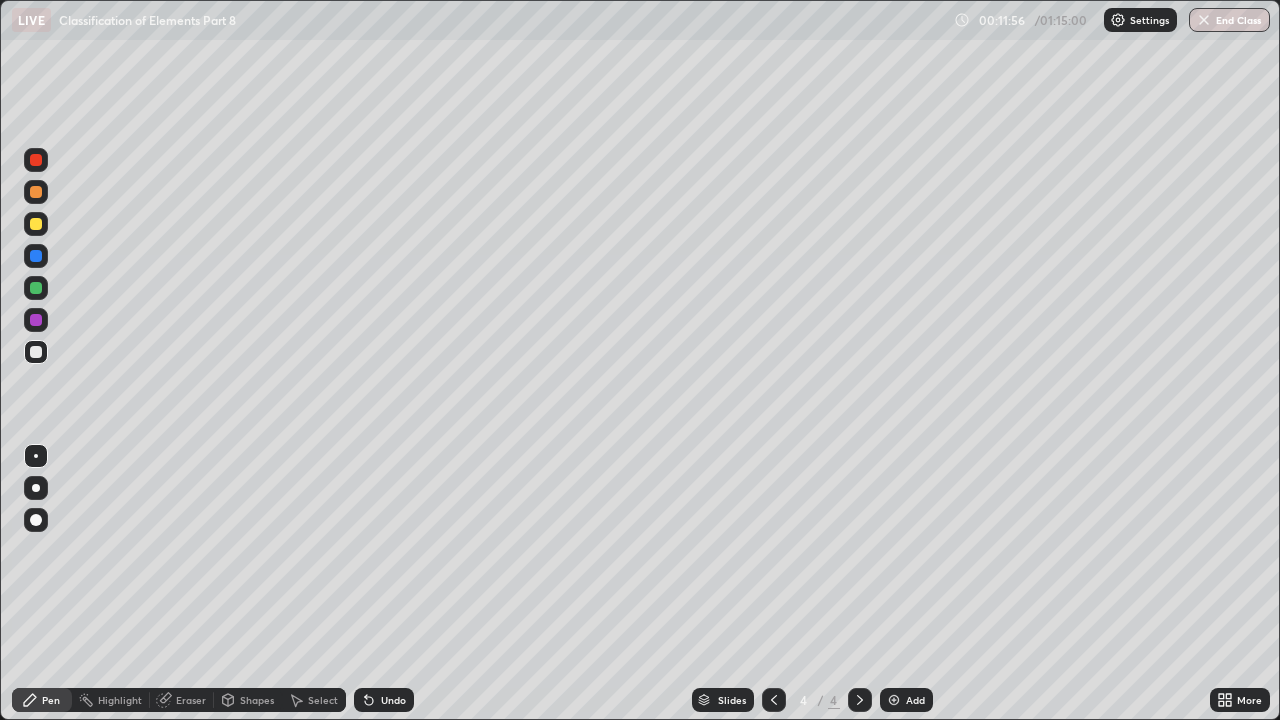 click on "Undo" at bounding box center (384, 700) 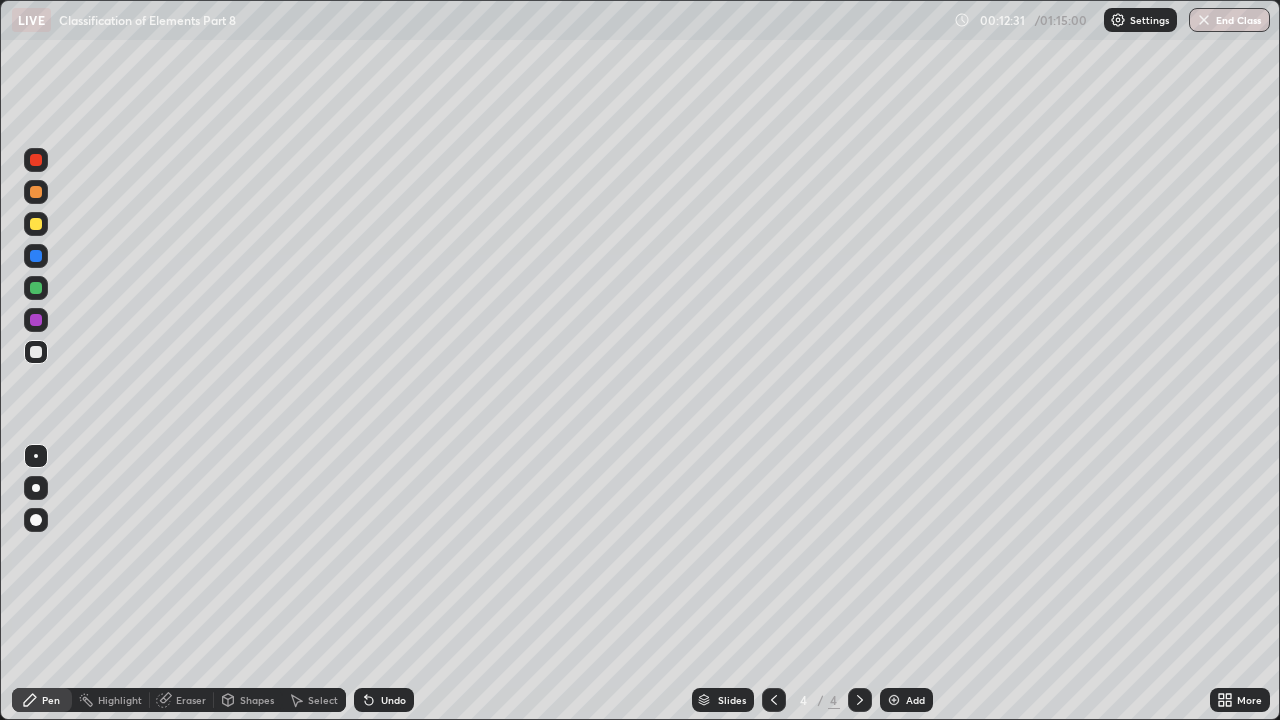 click at bounding box center [36, 320] 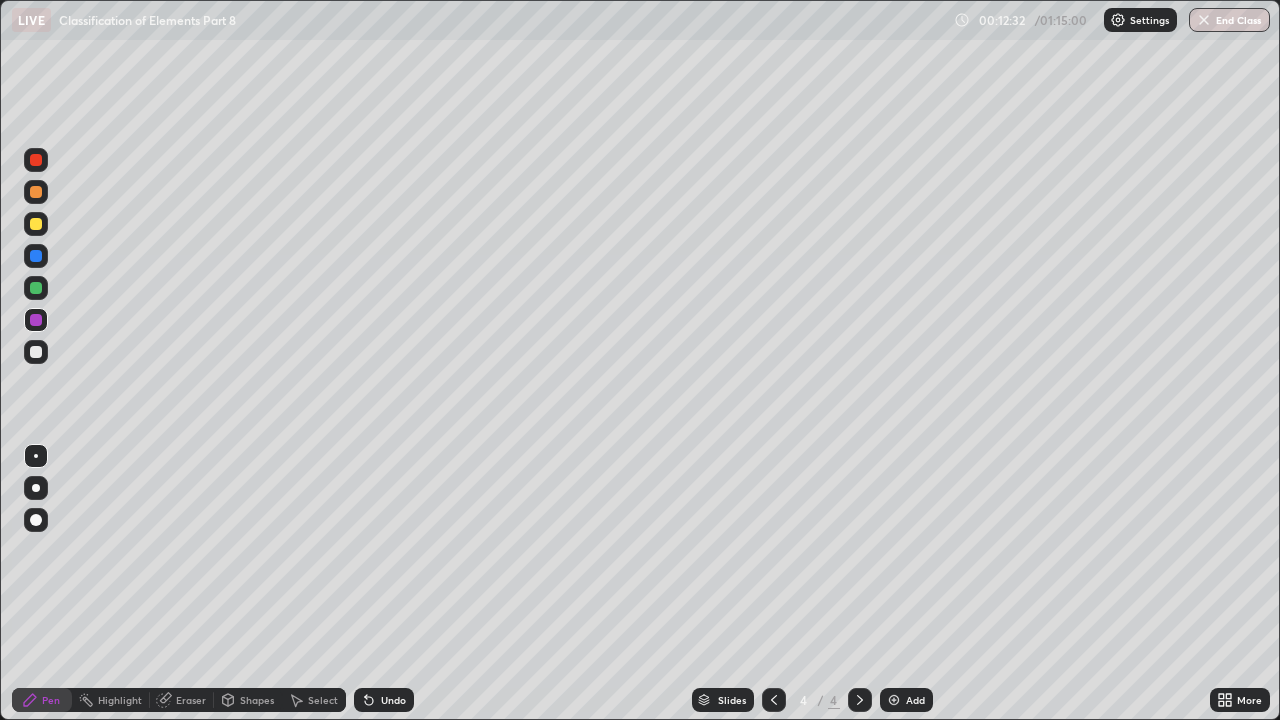click at bounding box center [36, 224] 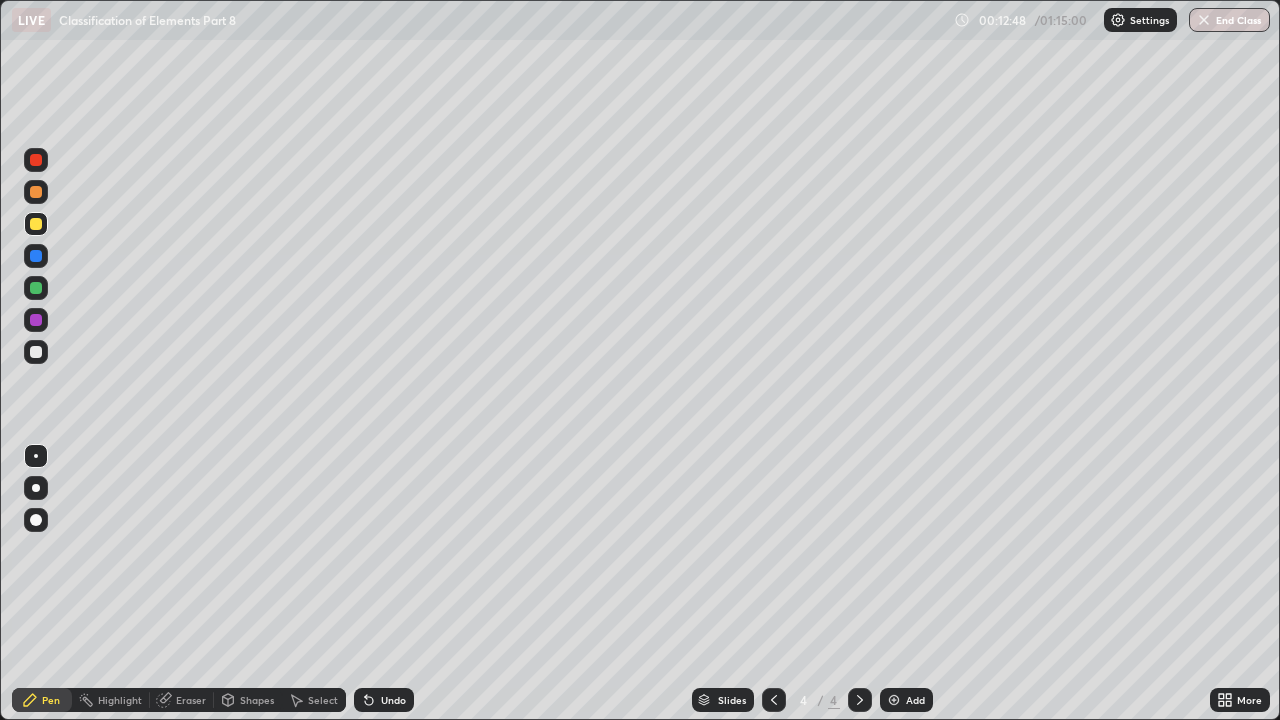 click on "Undo" at bounding box center [393, 700] 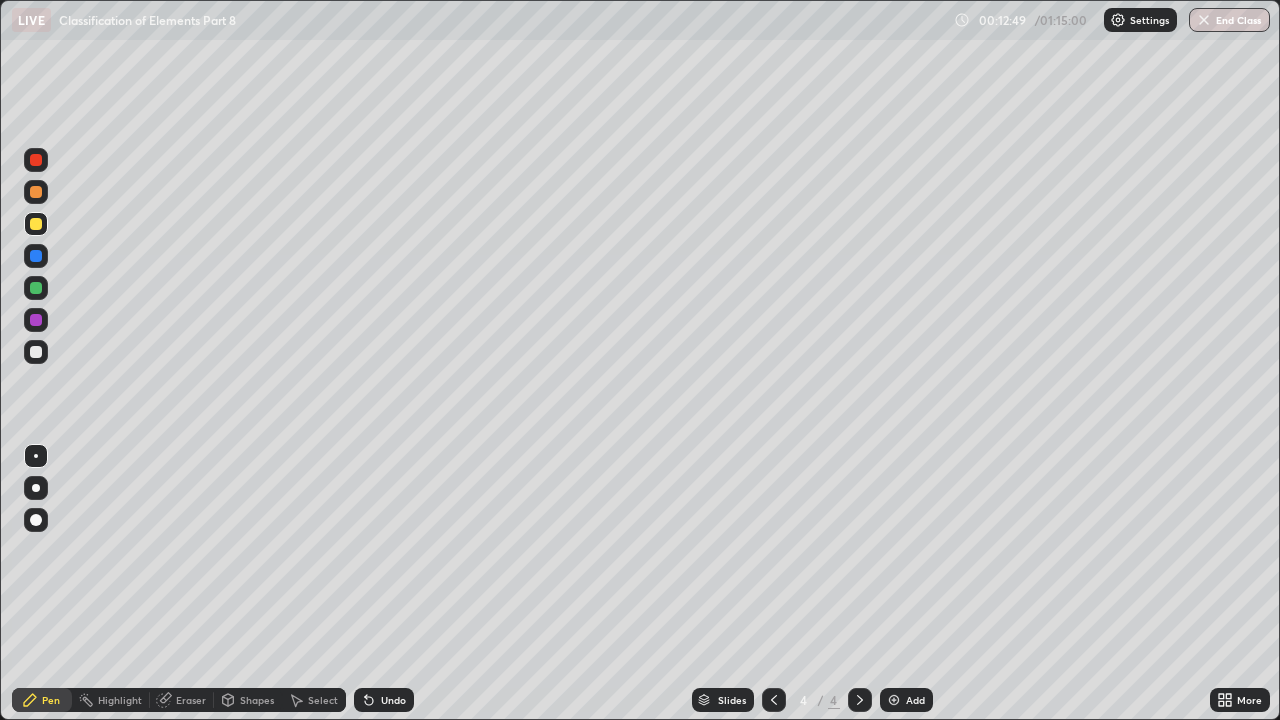 click on "Undo" at bounding box center (393, 700) 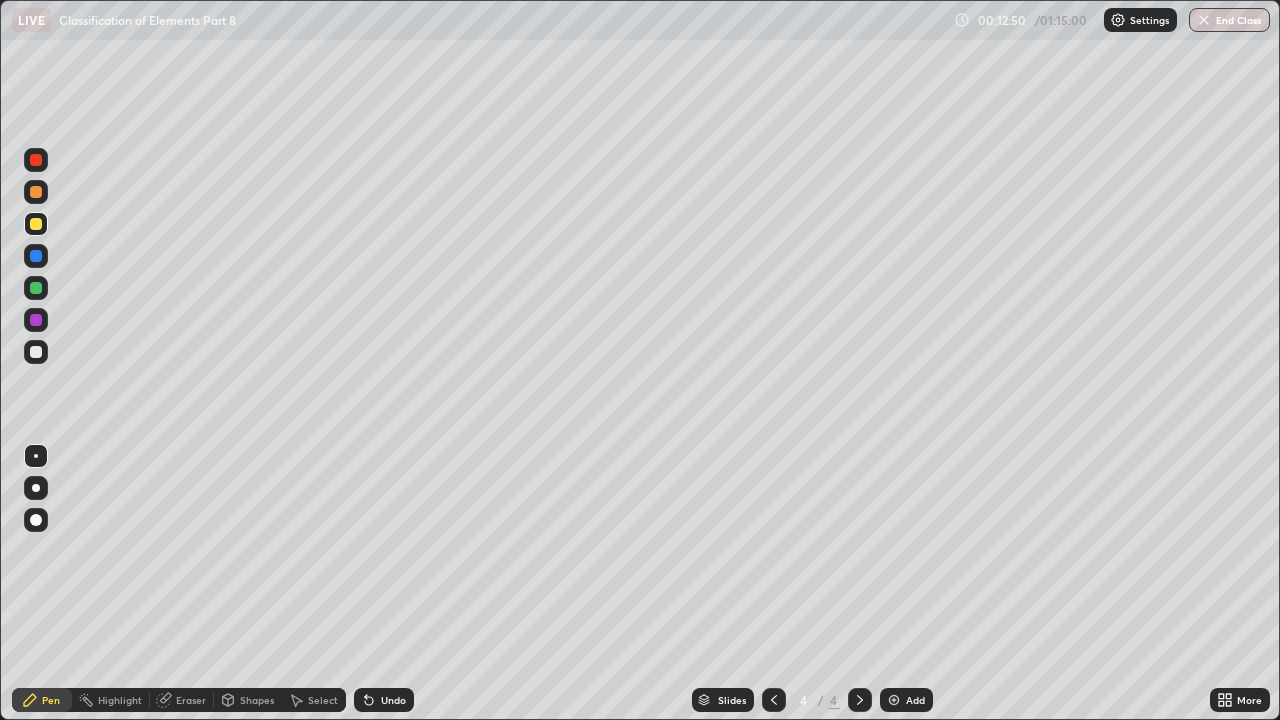 click on "Undo" at bounding box center [393, 700] 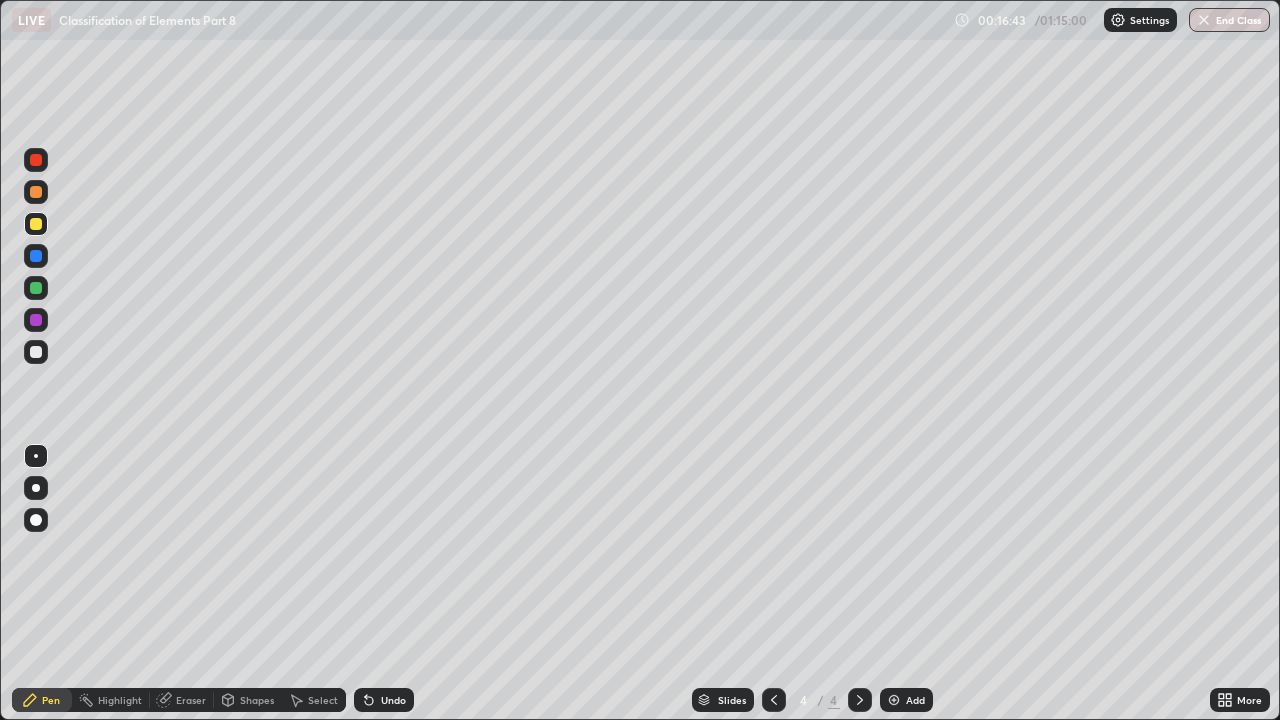 click at bounding box center [36, 352] 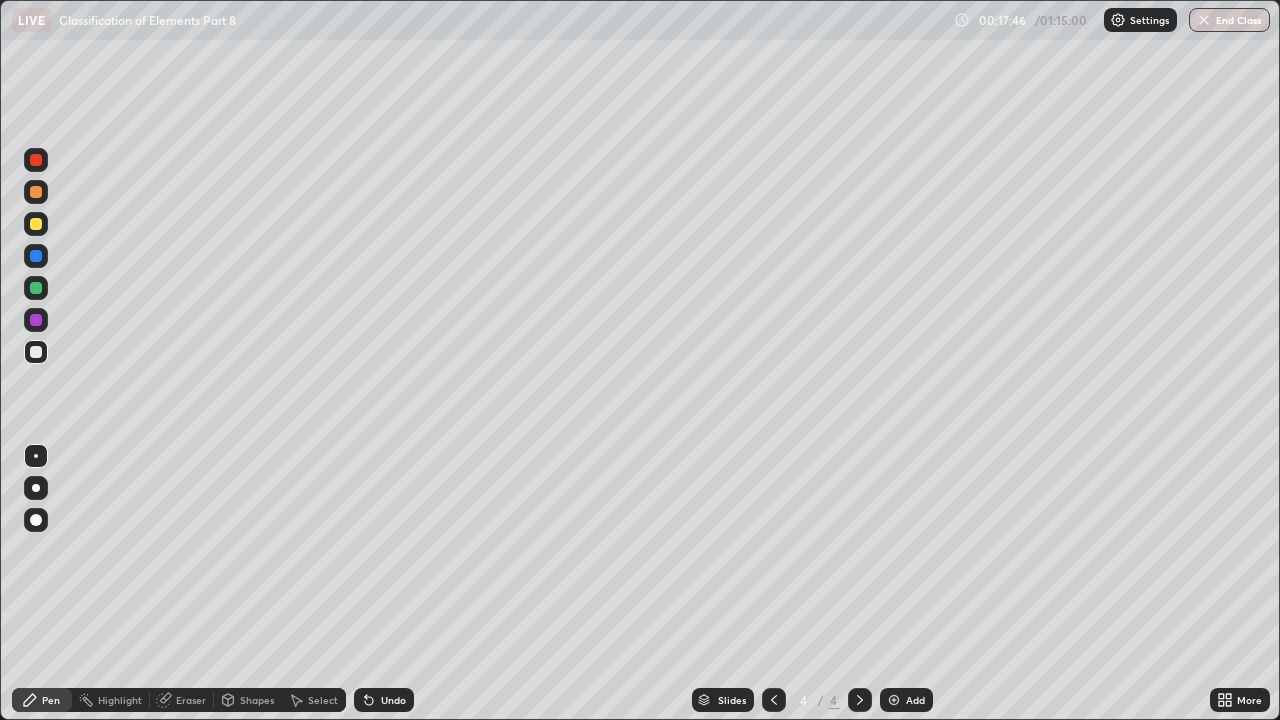 click on "Undo" at bounding box center [384, 700] 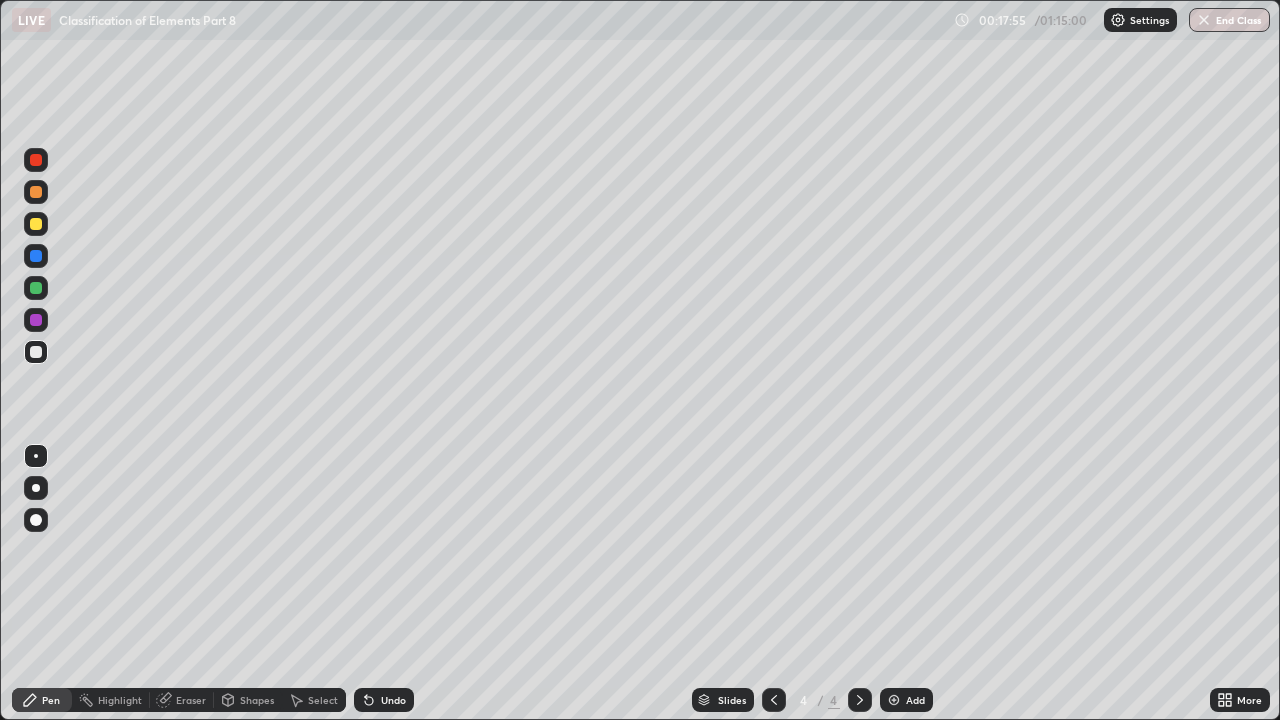 click on "Undo" at bounding box center [393, 700] 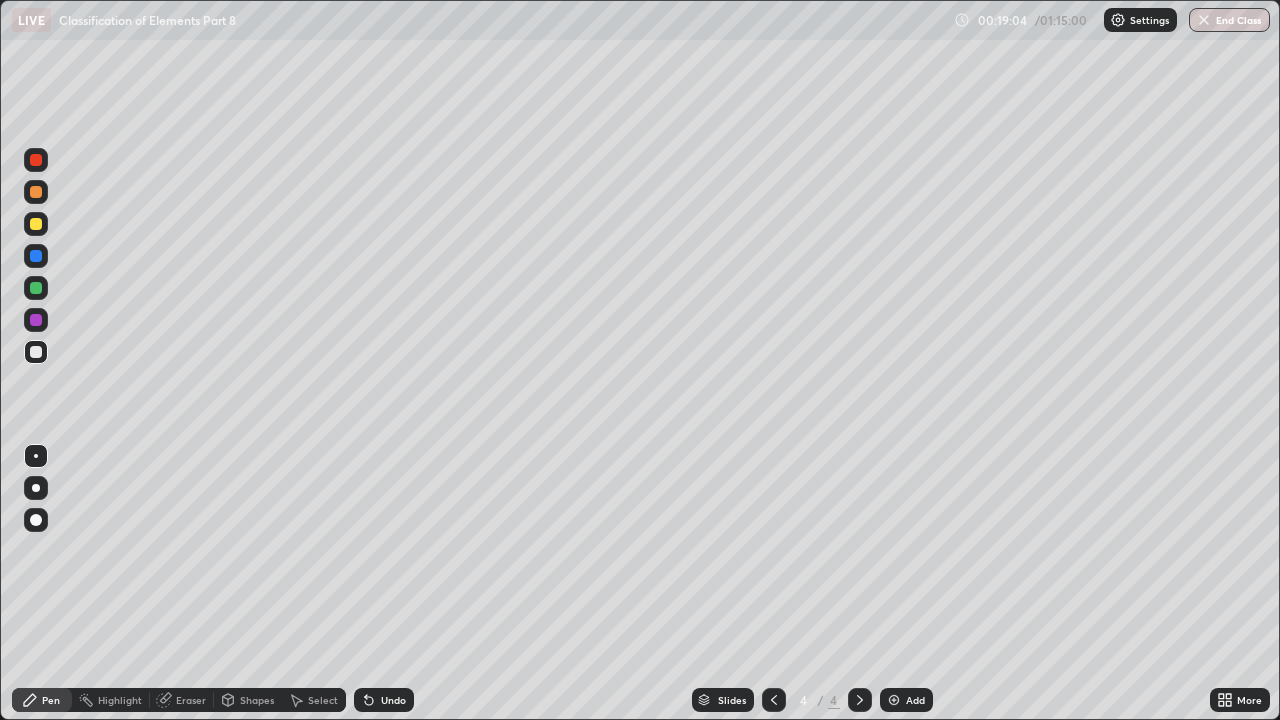 click at bounding box center (774, 700) 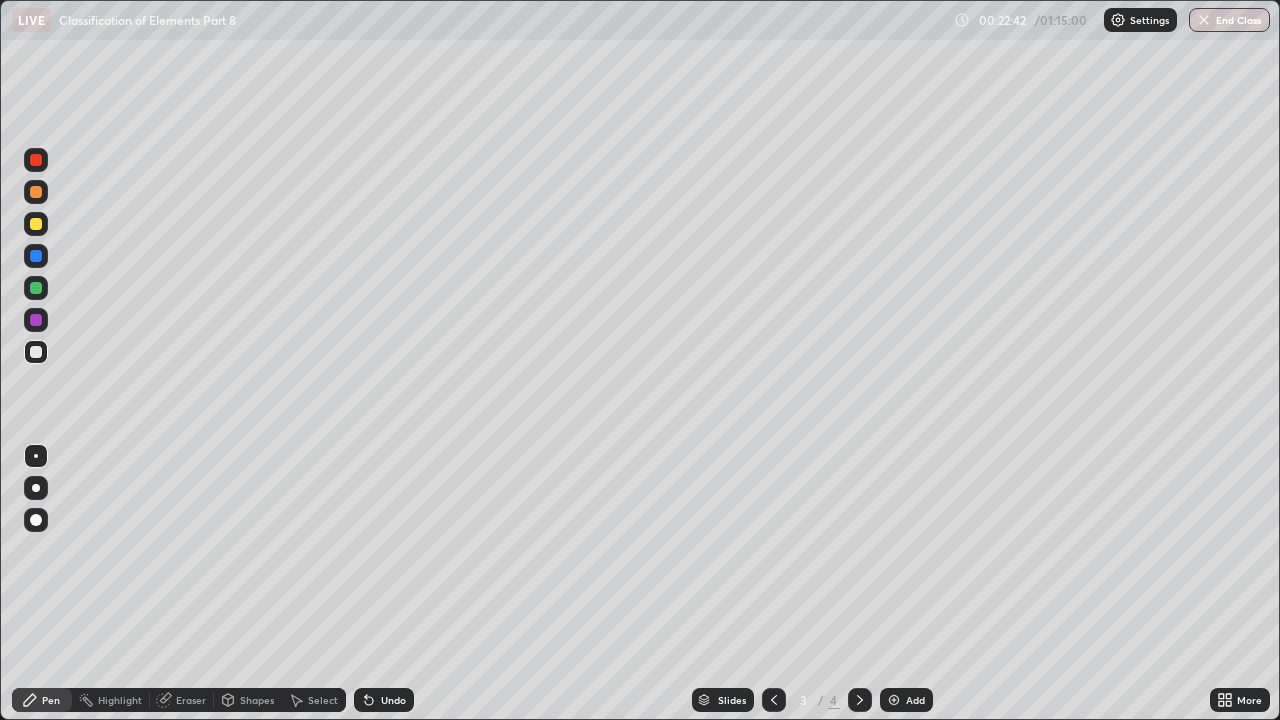 click at bounding box center (860, 700) 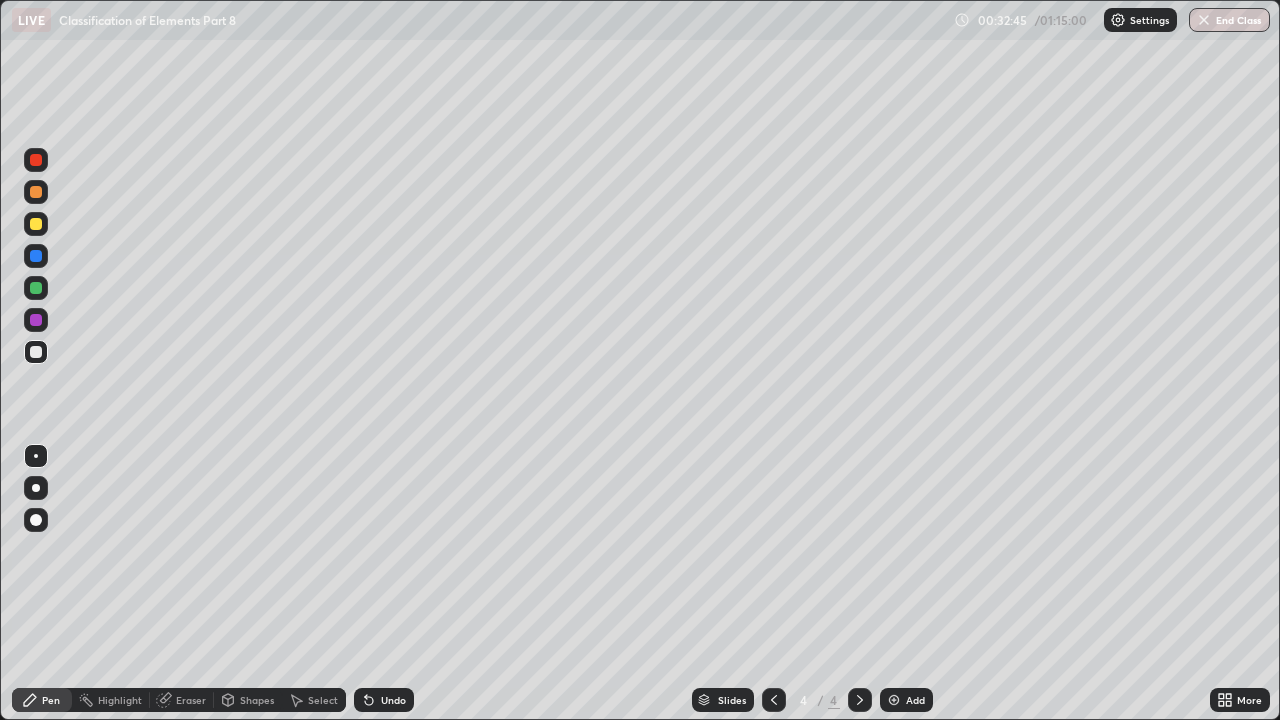 click on "Add" at bounding box center [915, 700] 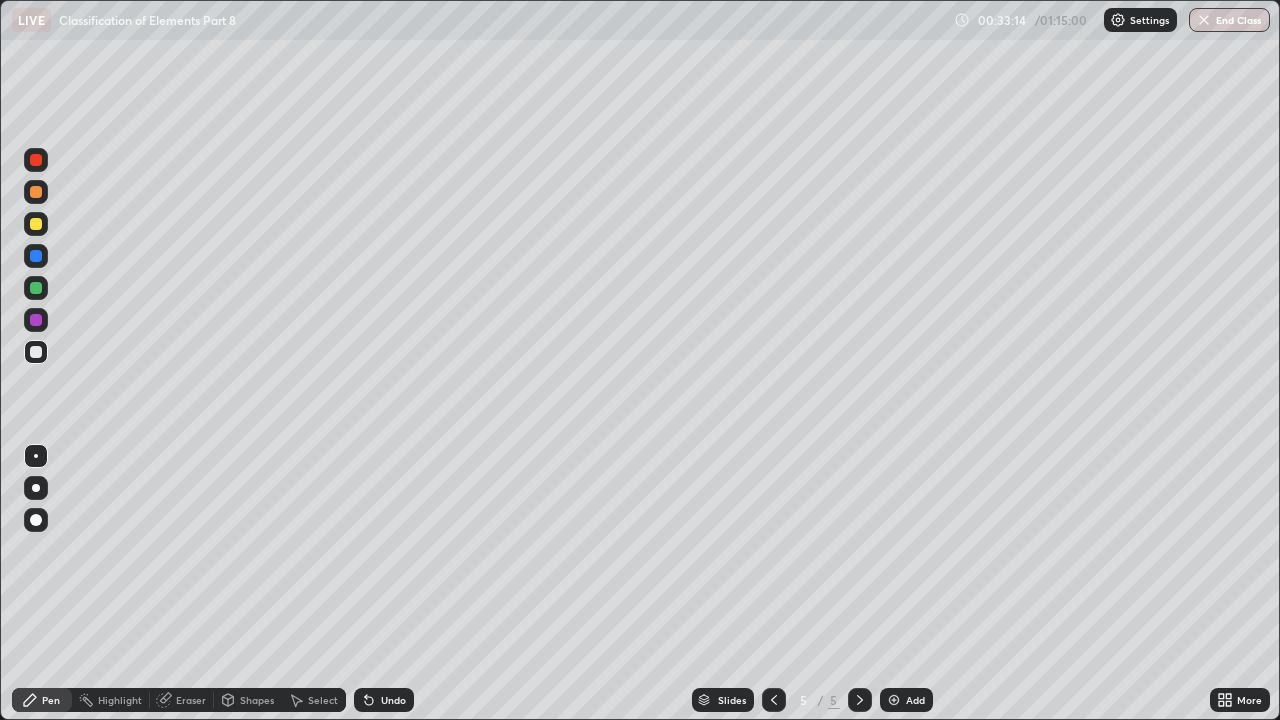 click at bounding box center (36, 192) 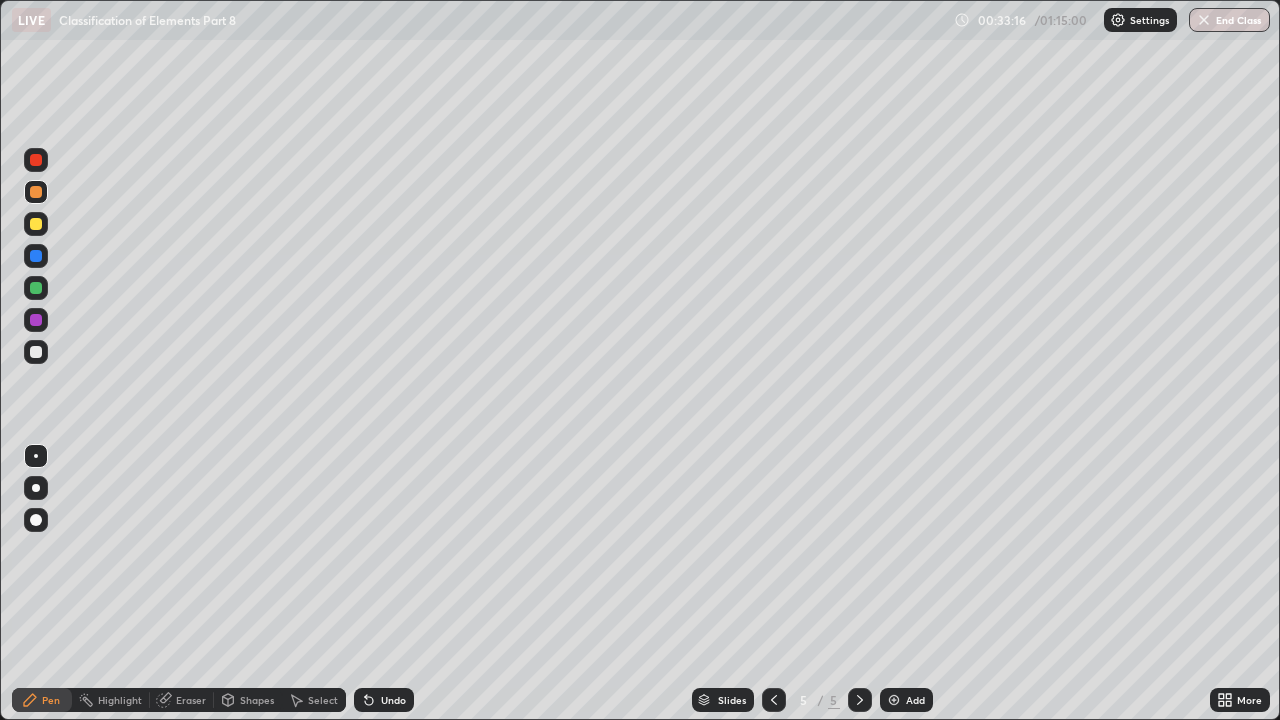 click on "Pen" at bounding box center [51, 700] 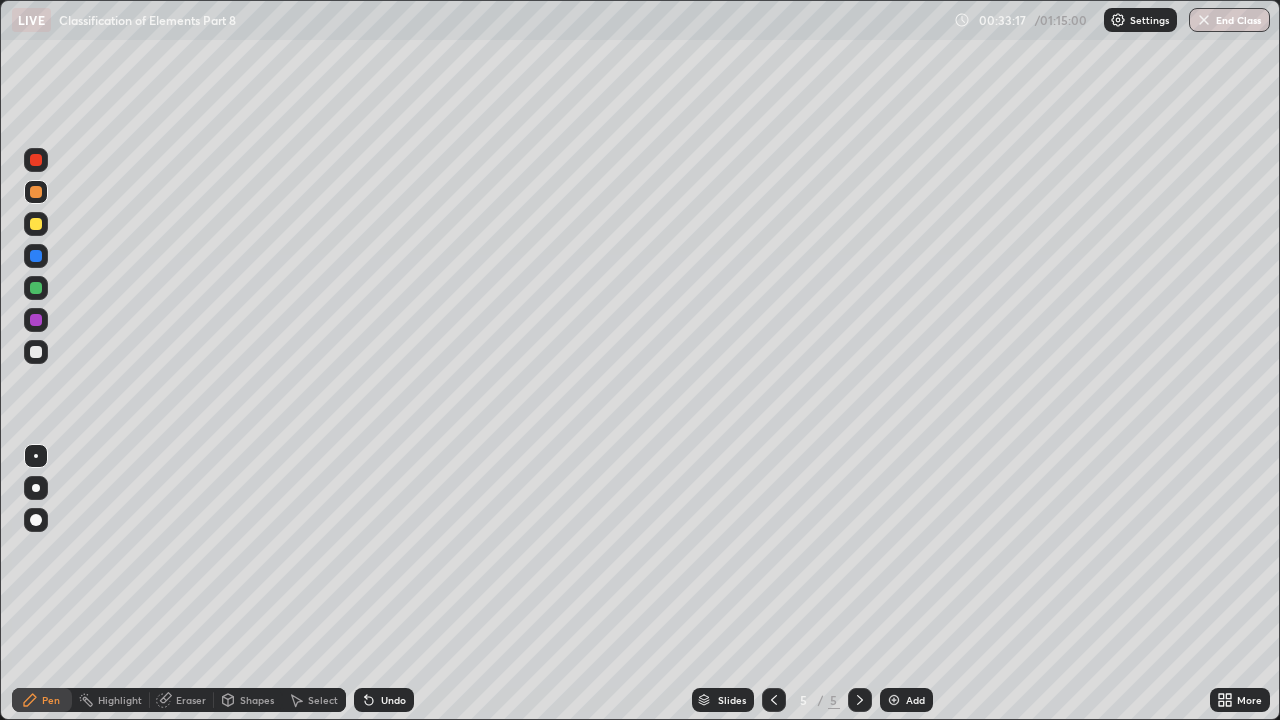 click at bounding box center [36, 352] 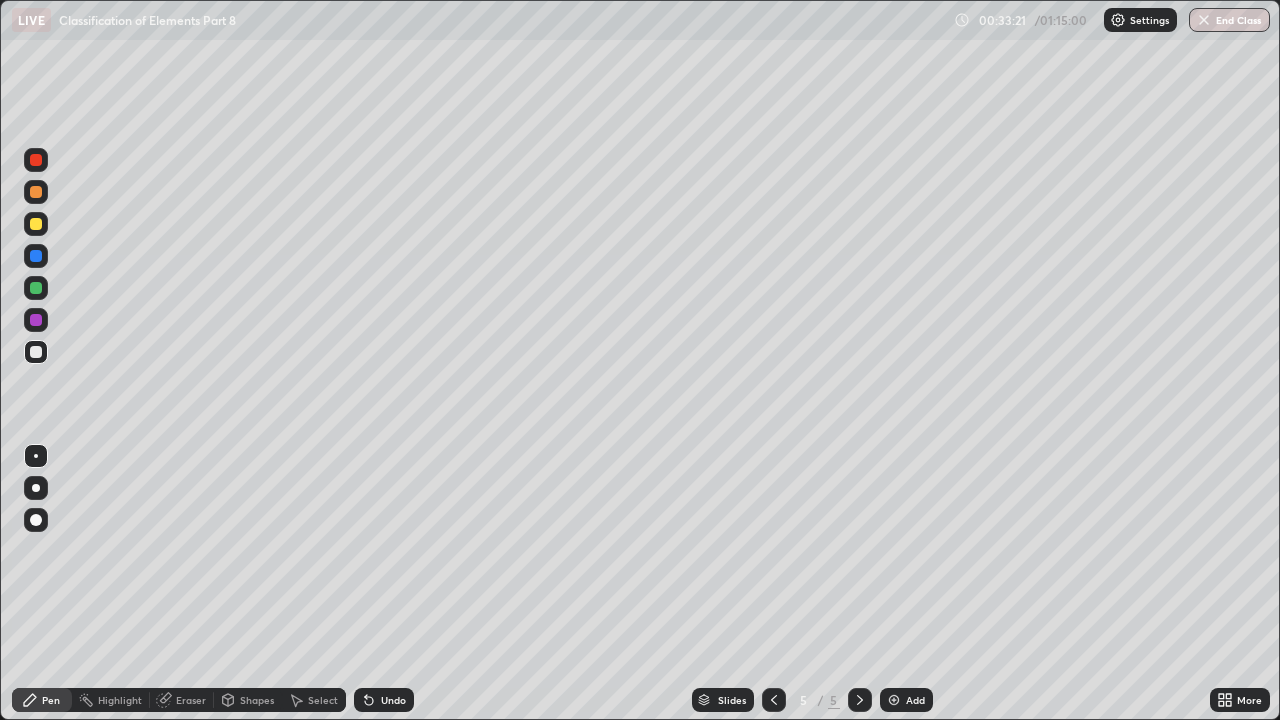 click at bounding box center [36, 192] 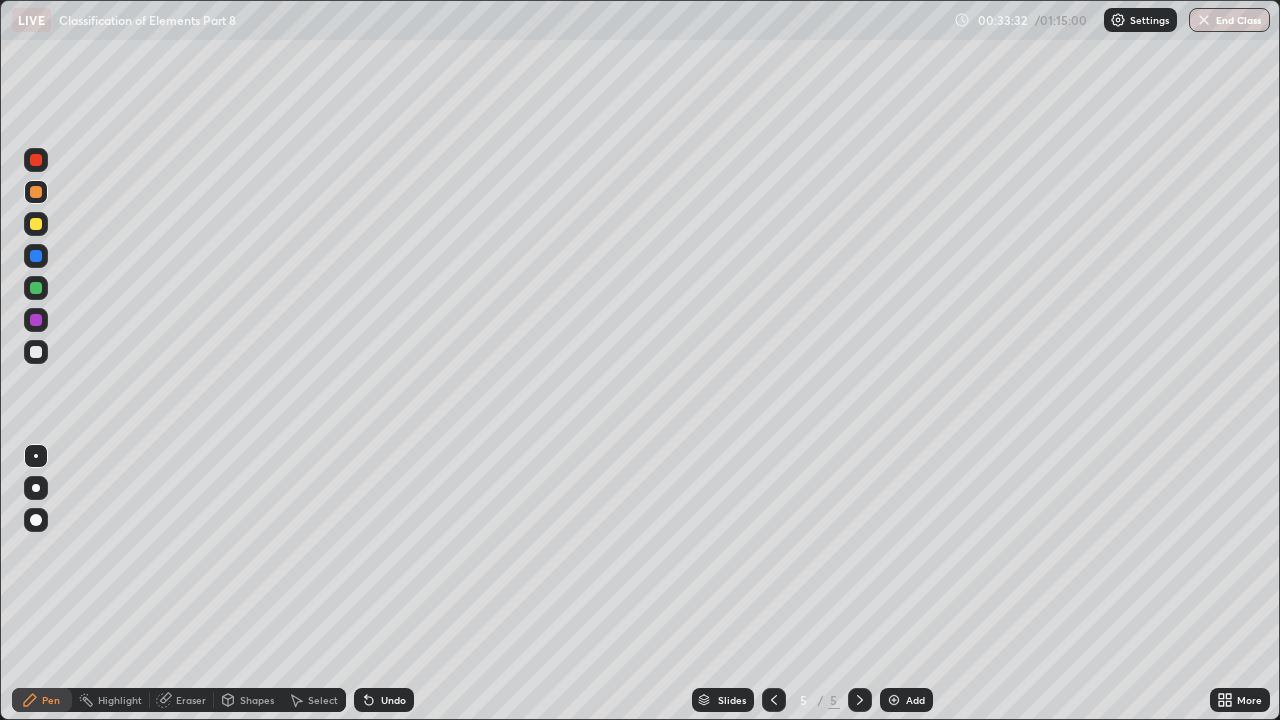 click 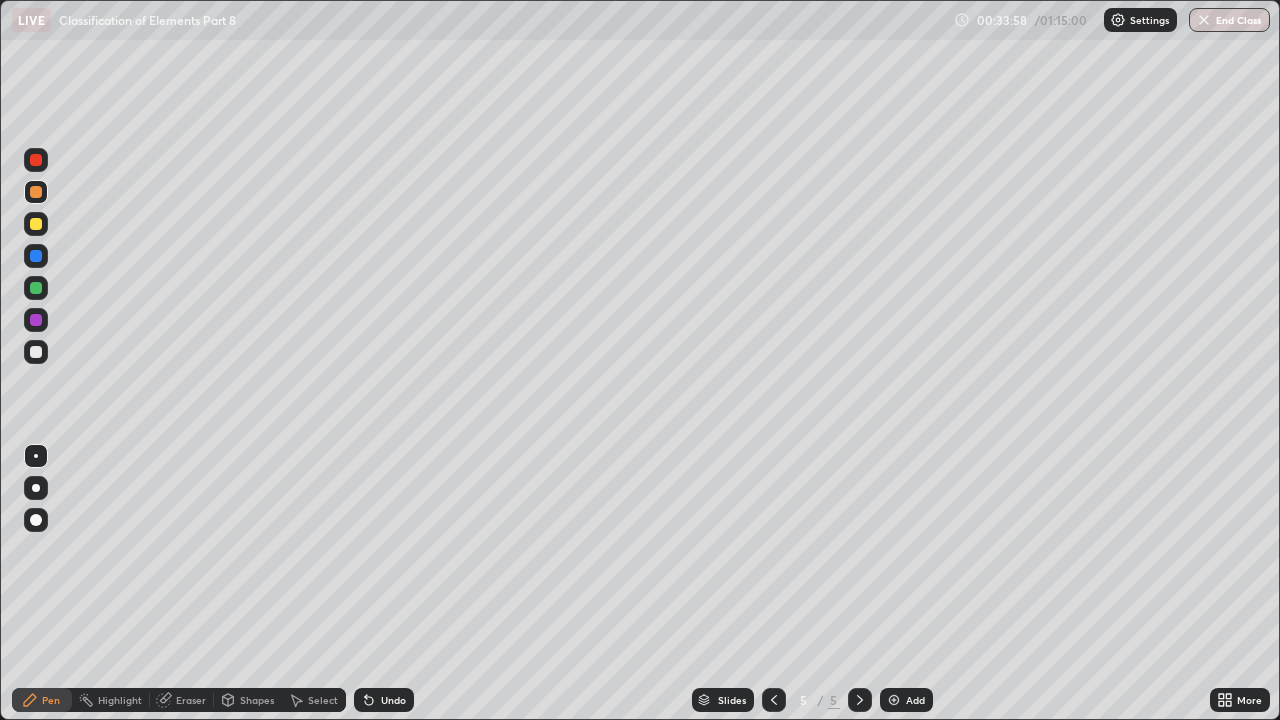 click at bounding box center (36, 256) 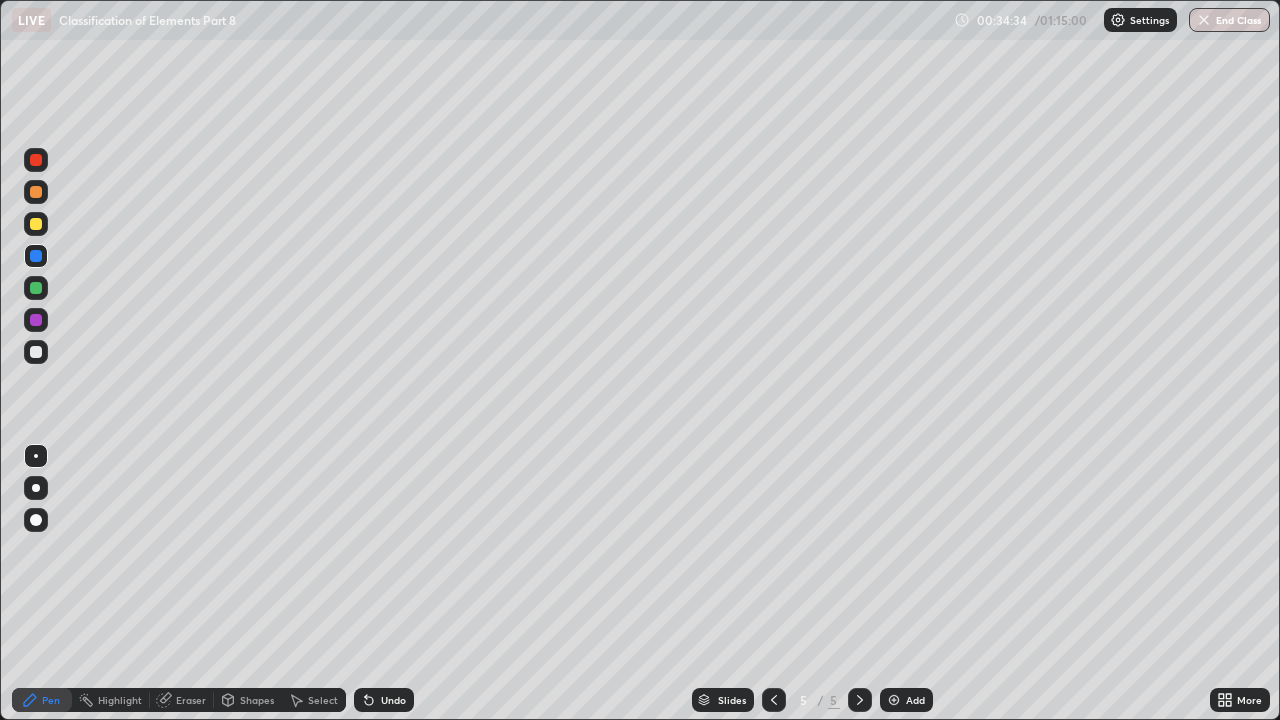 click at bounding box center [36, 224] 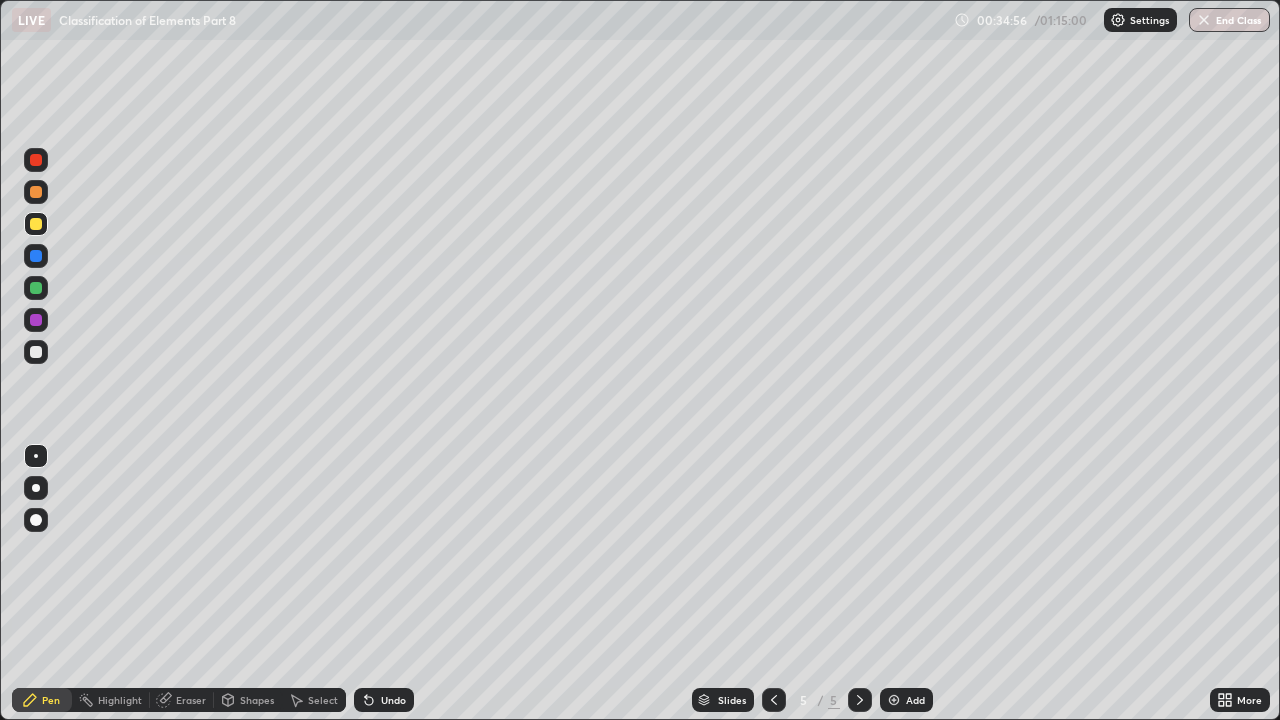 click at bounding box center (36, 288) 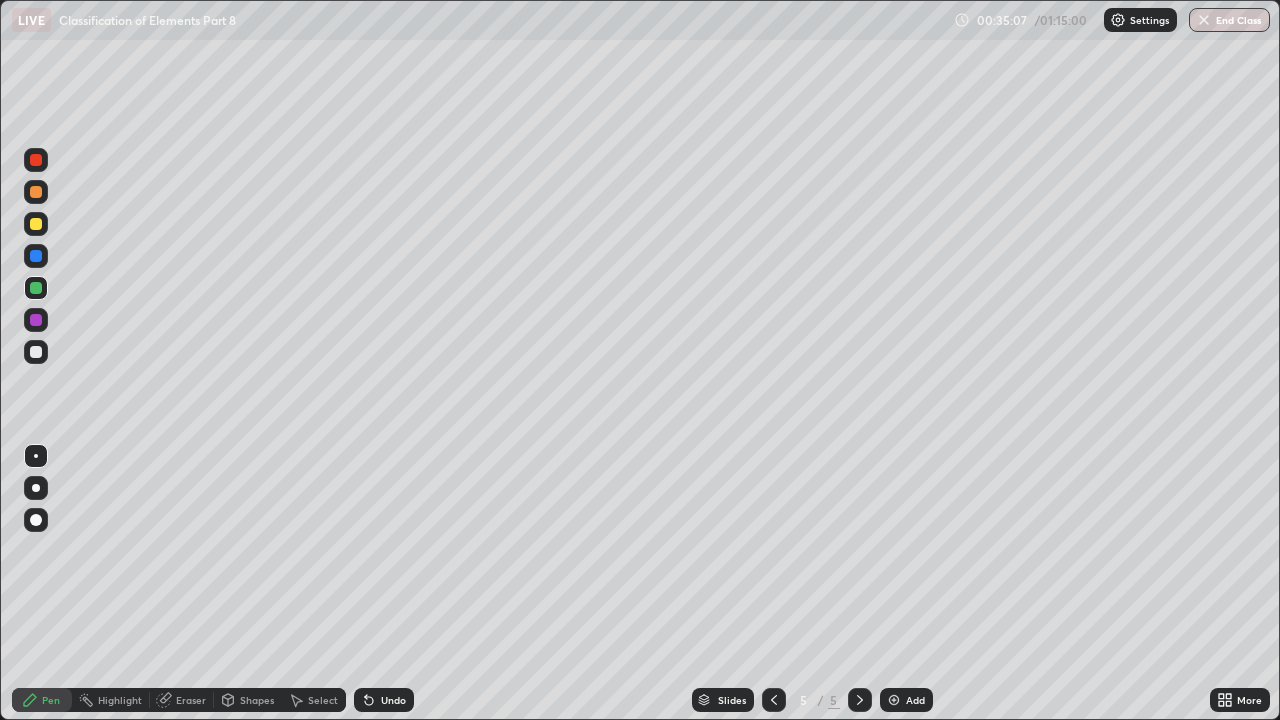 click at bounding box center (36, 320) 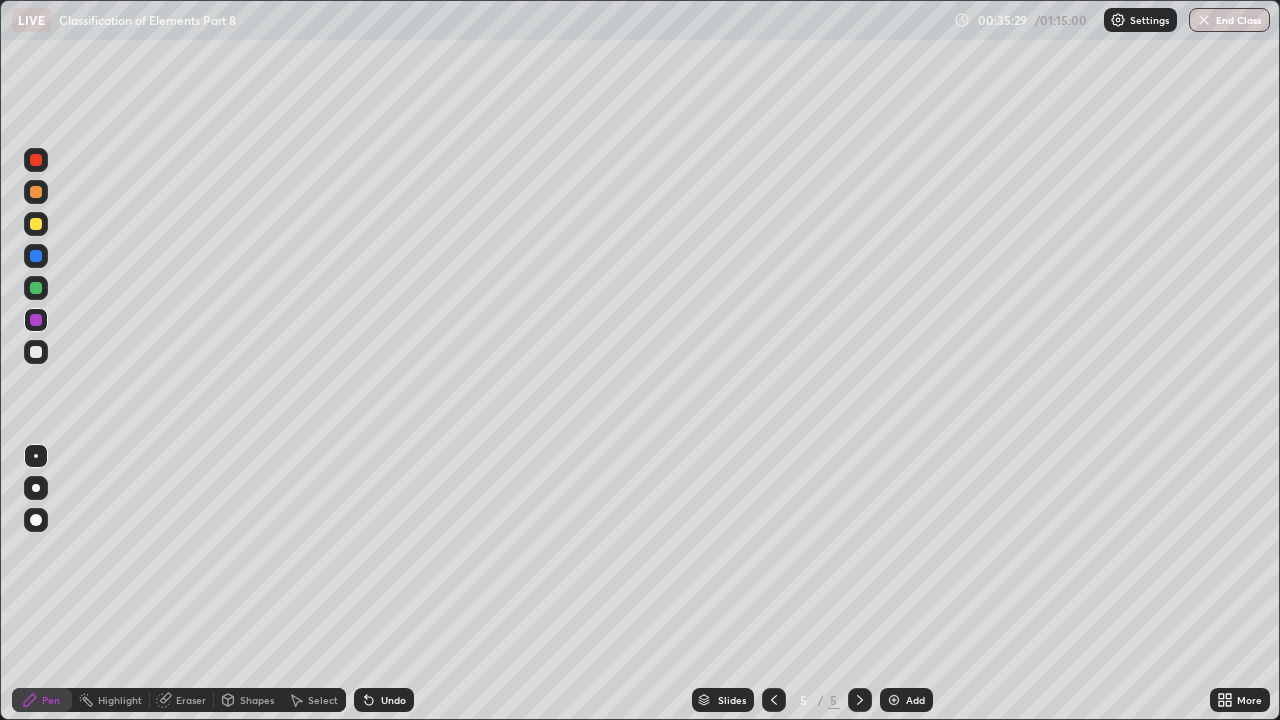 click at bounding box center (36, 224) 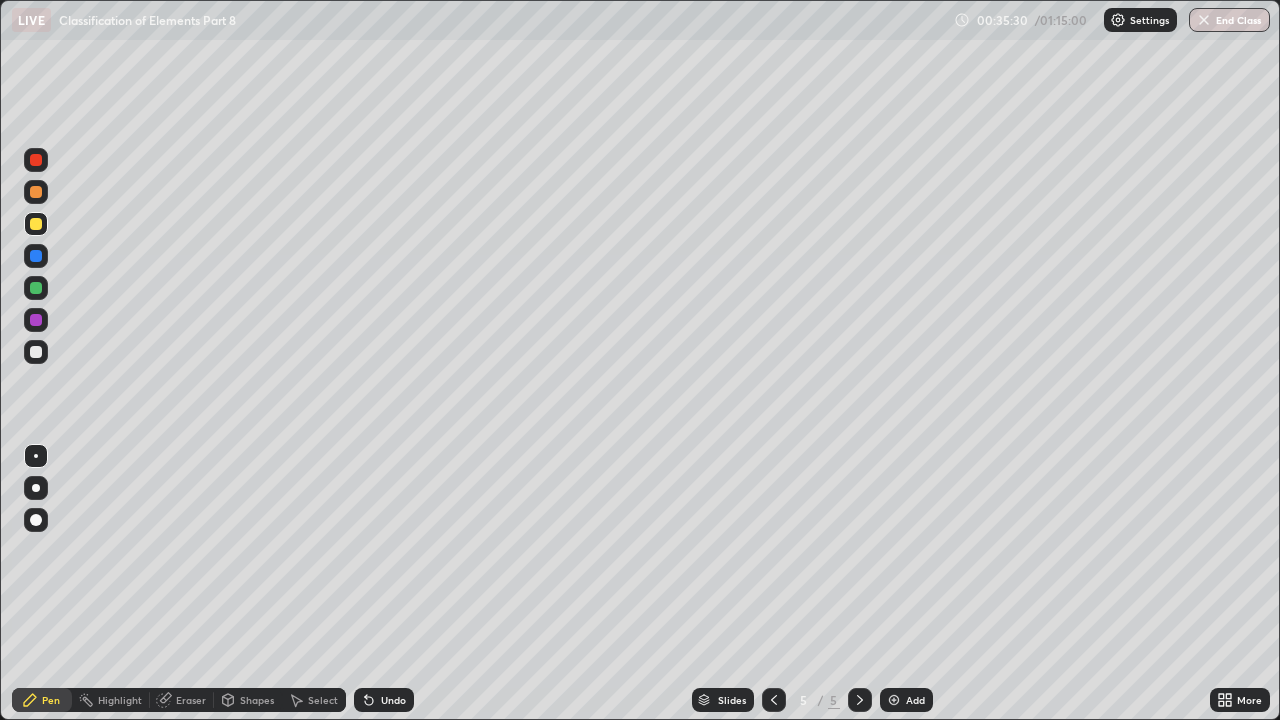 click at bounding box center (36, 288) 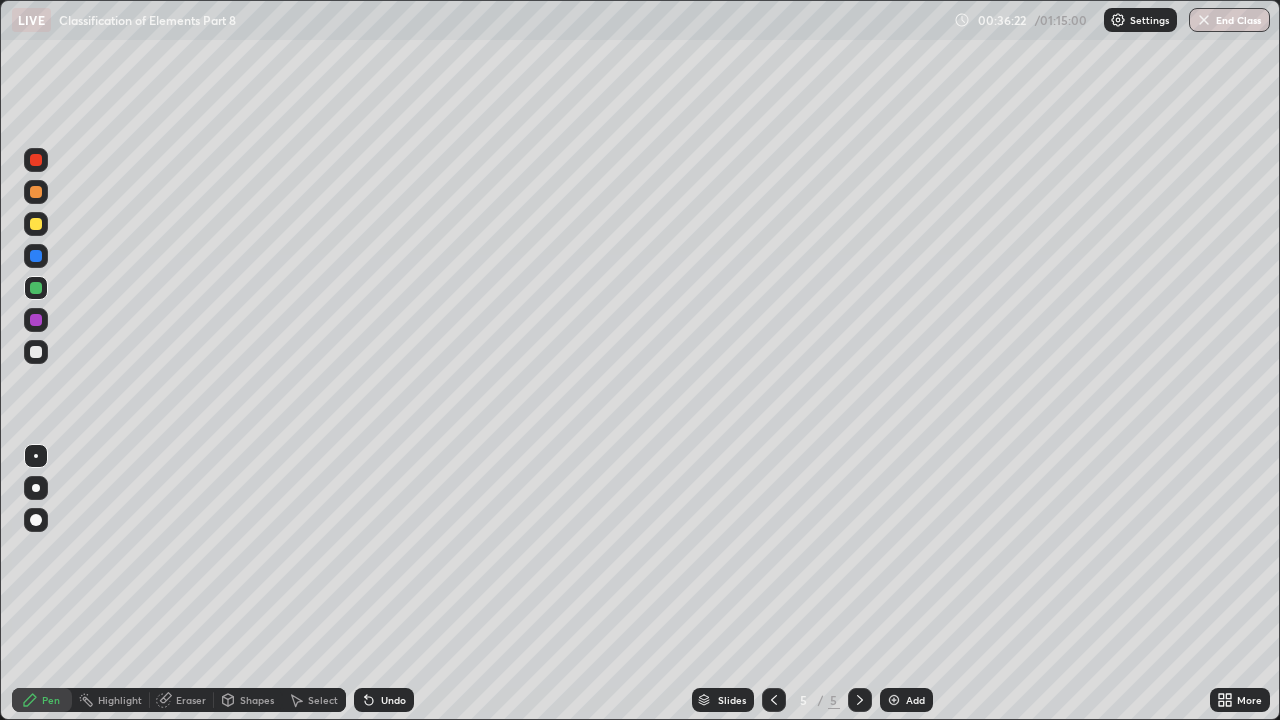 click at bounding box center (36, 352) 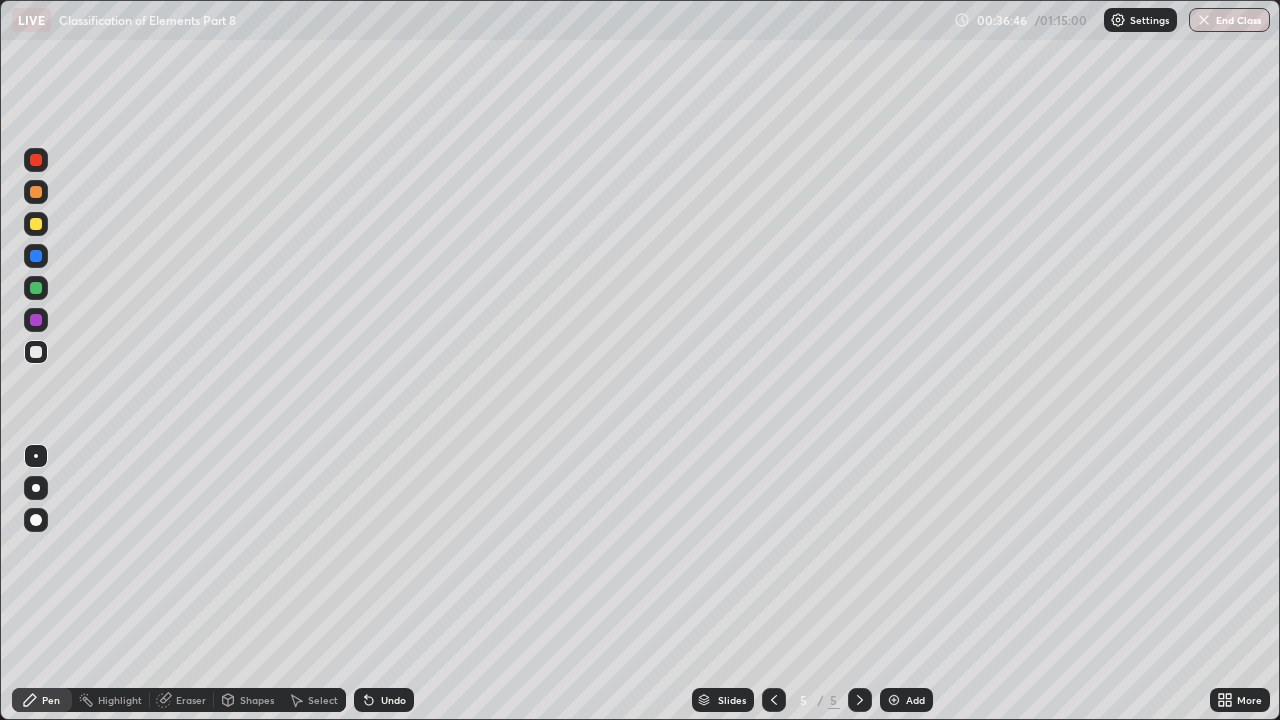 click on "Undo" at bounding box center [384, 700] 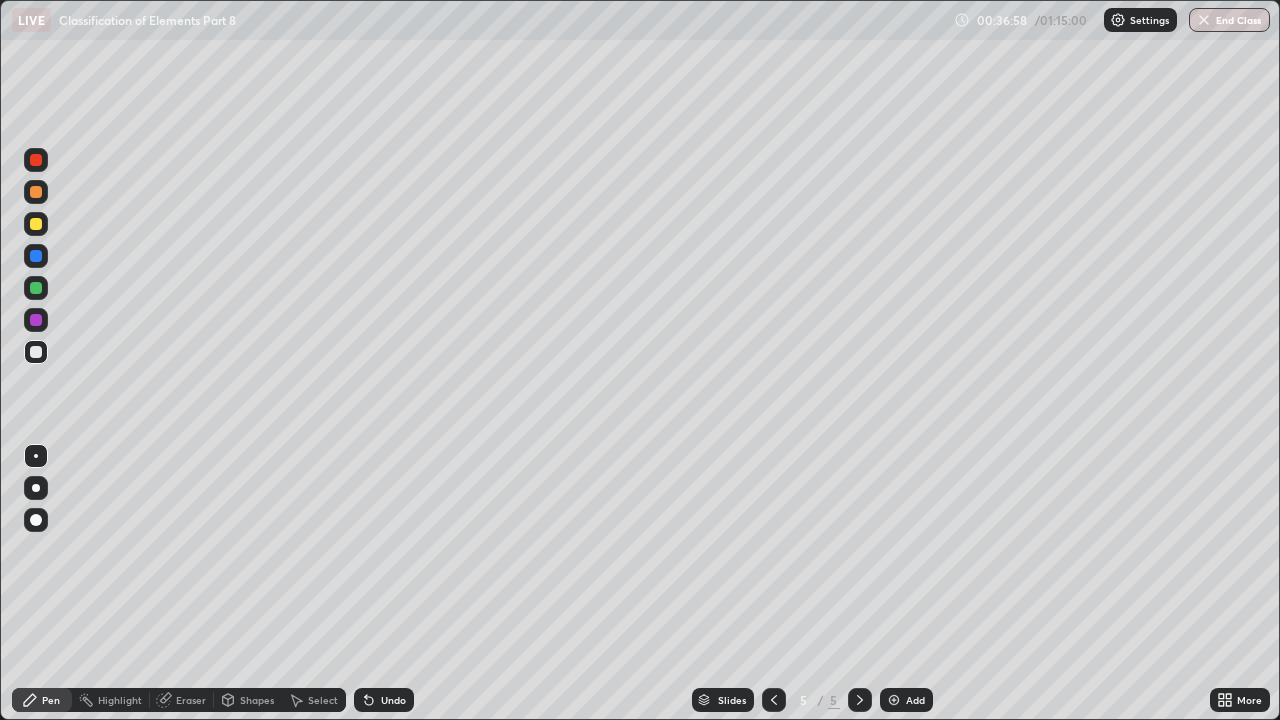 click 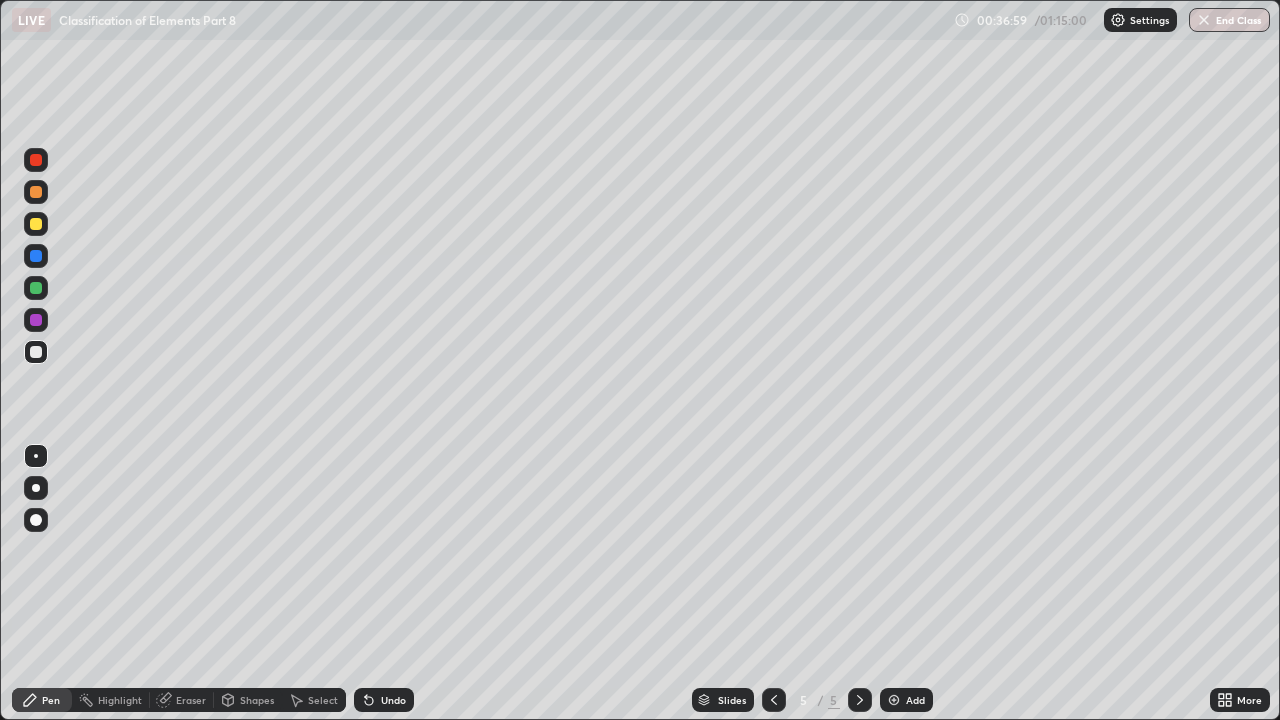 click 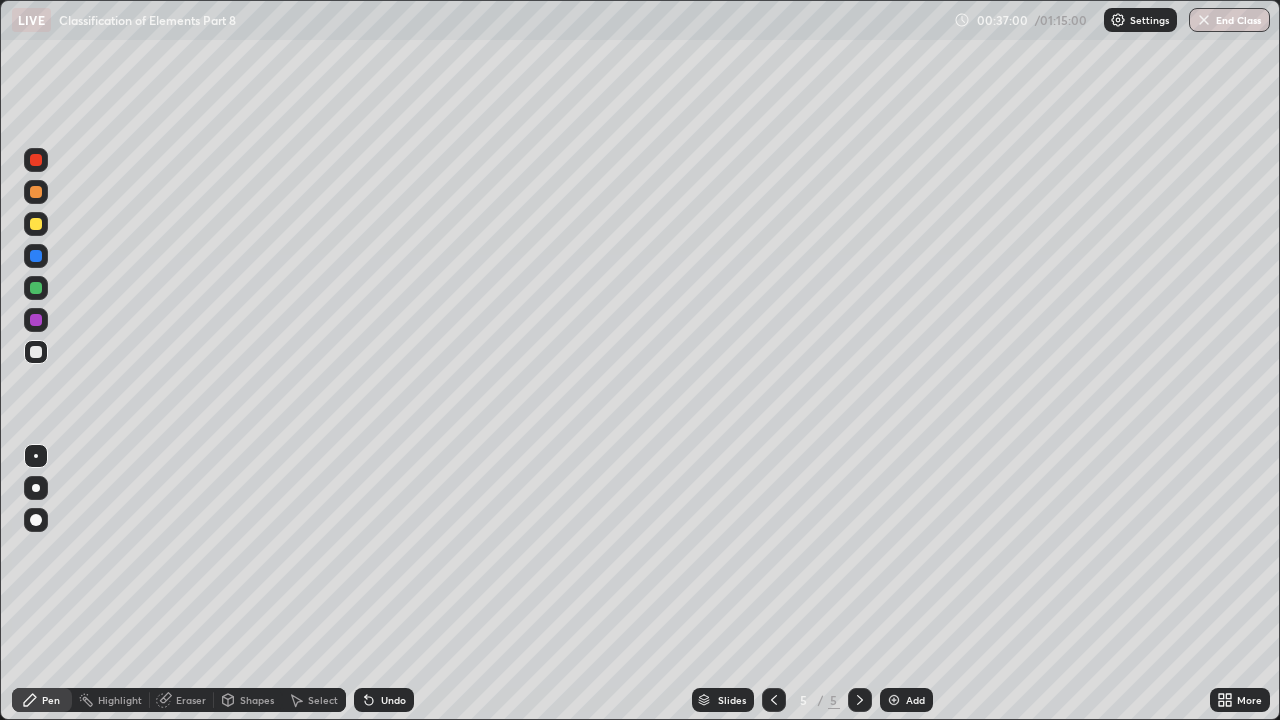 click 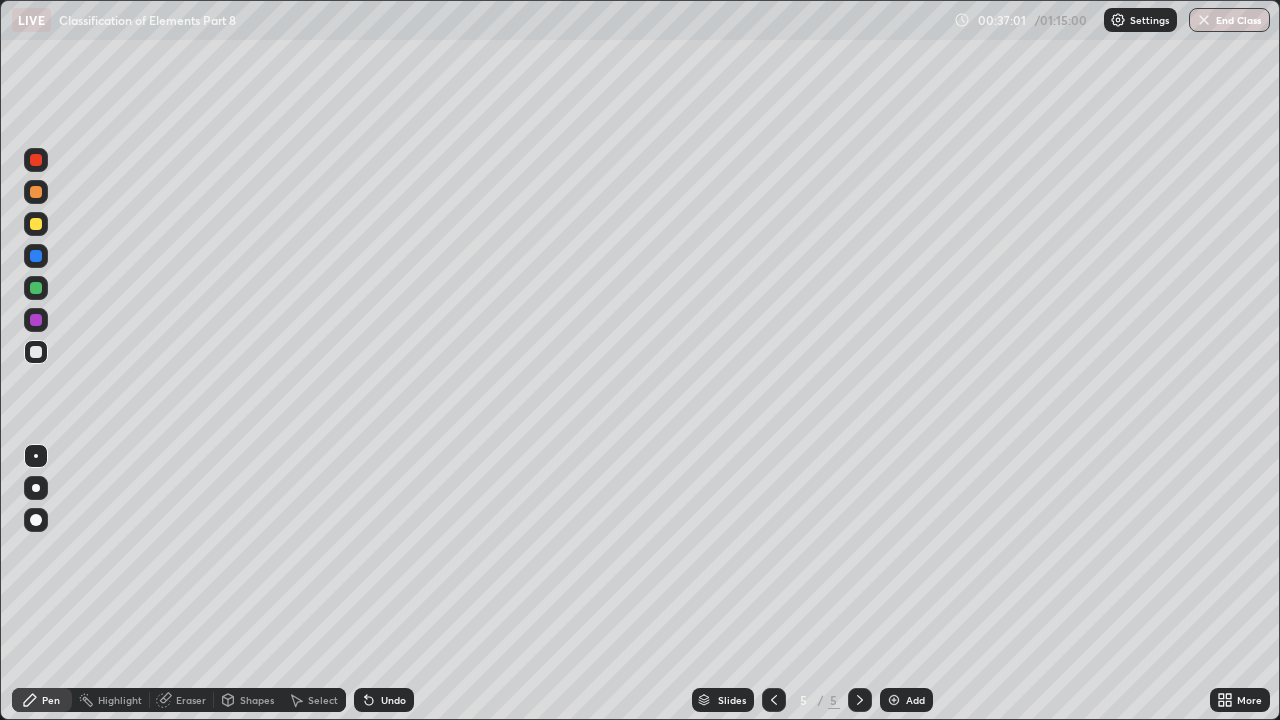 click 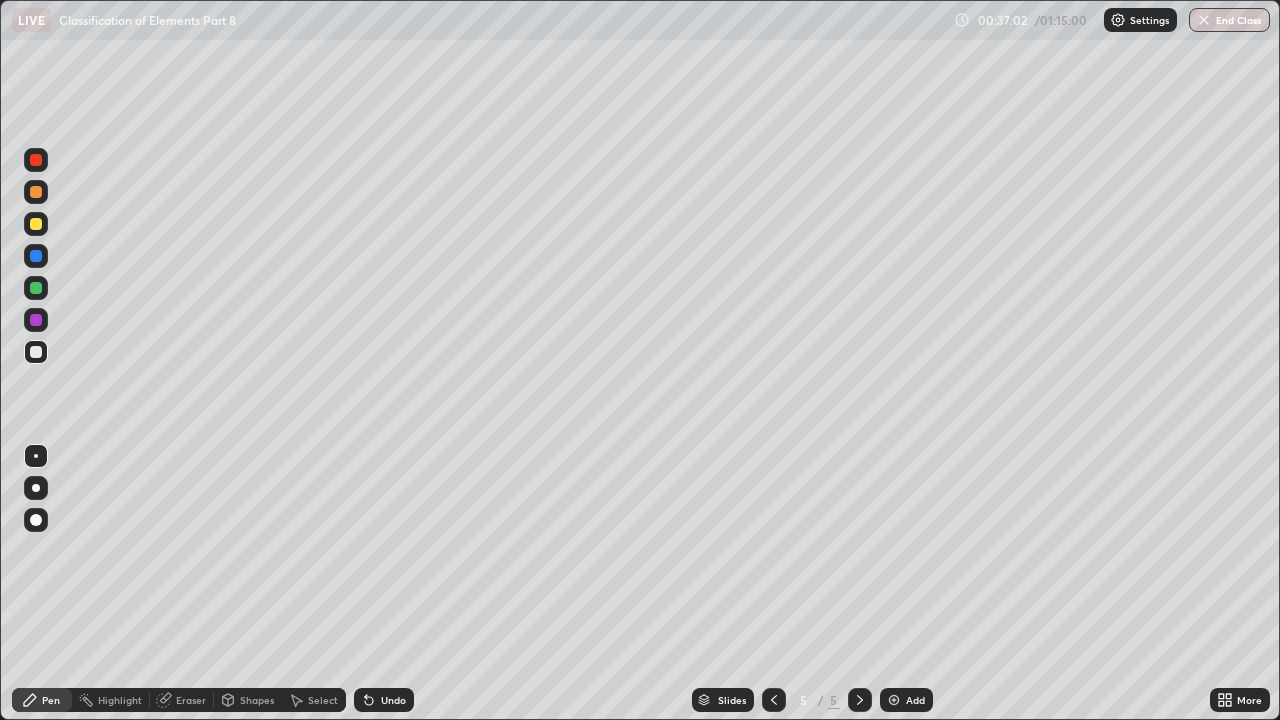 click on "Undo" at bounding box center (384, 700) 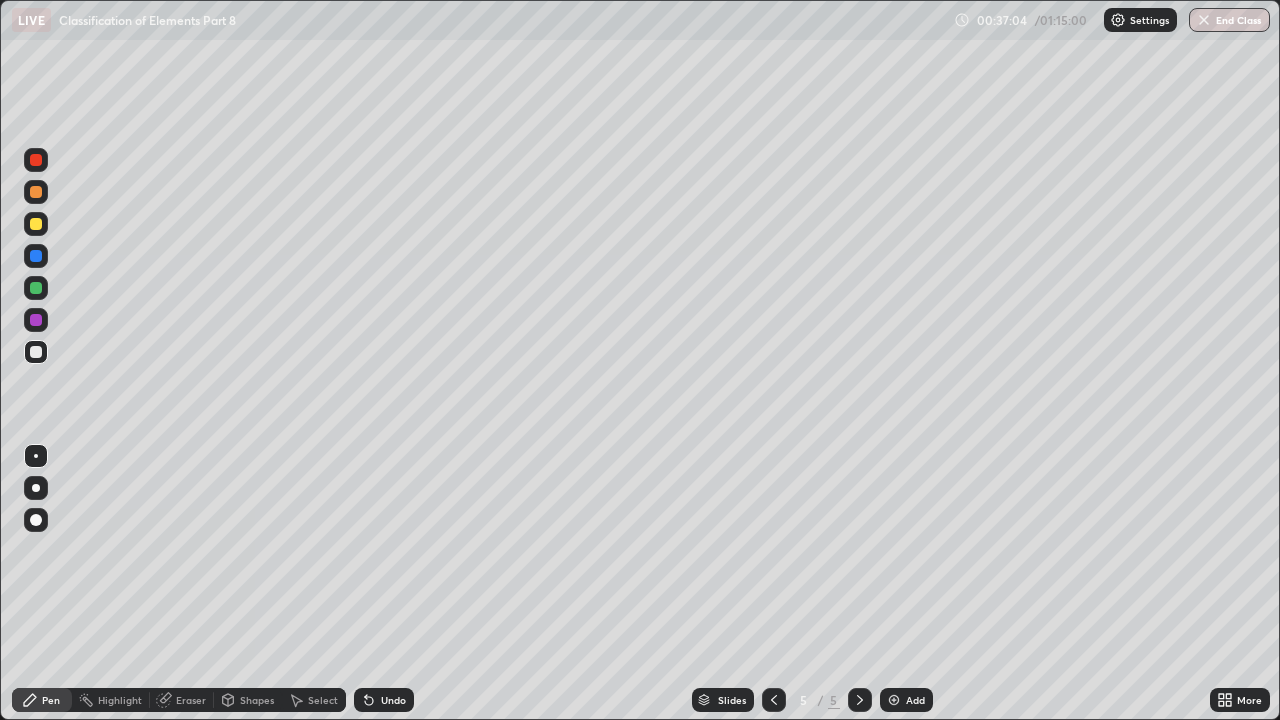 click at bounding box center [36, 288] 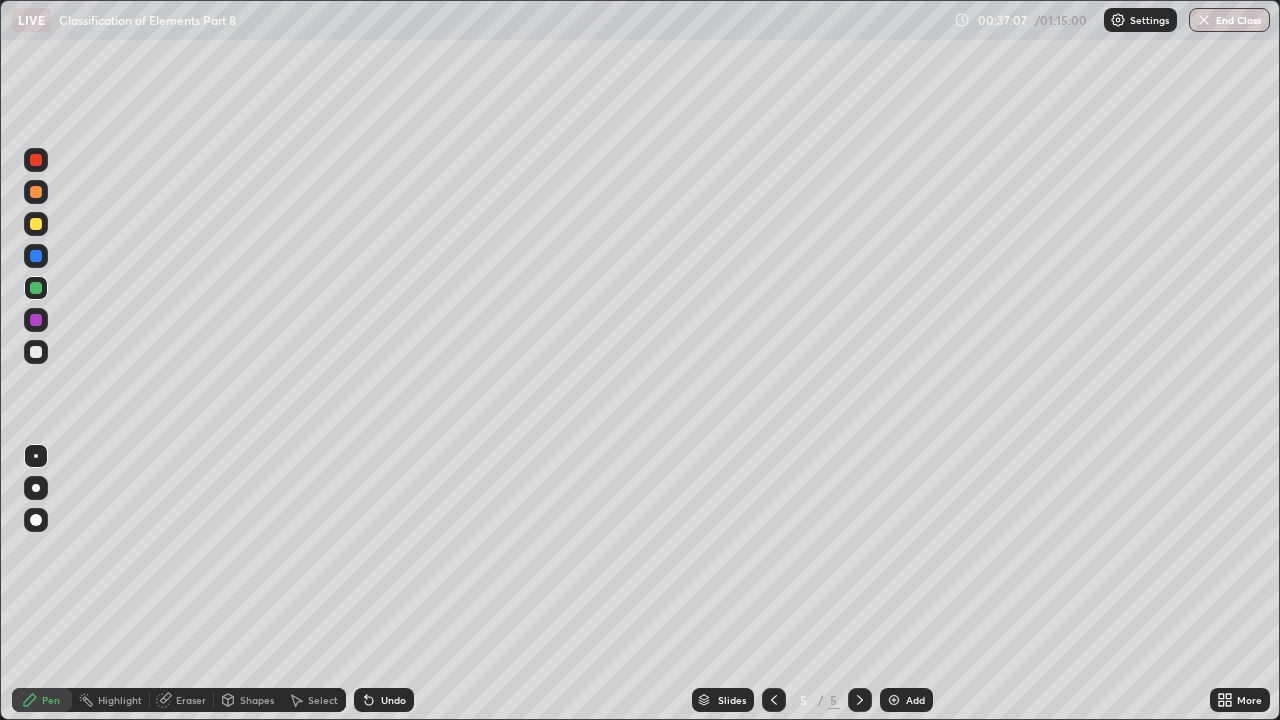 click at bounding box center (36, 352) 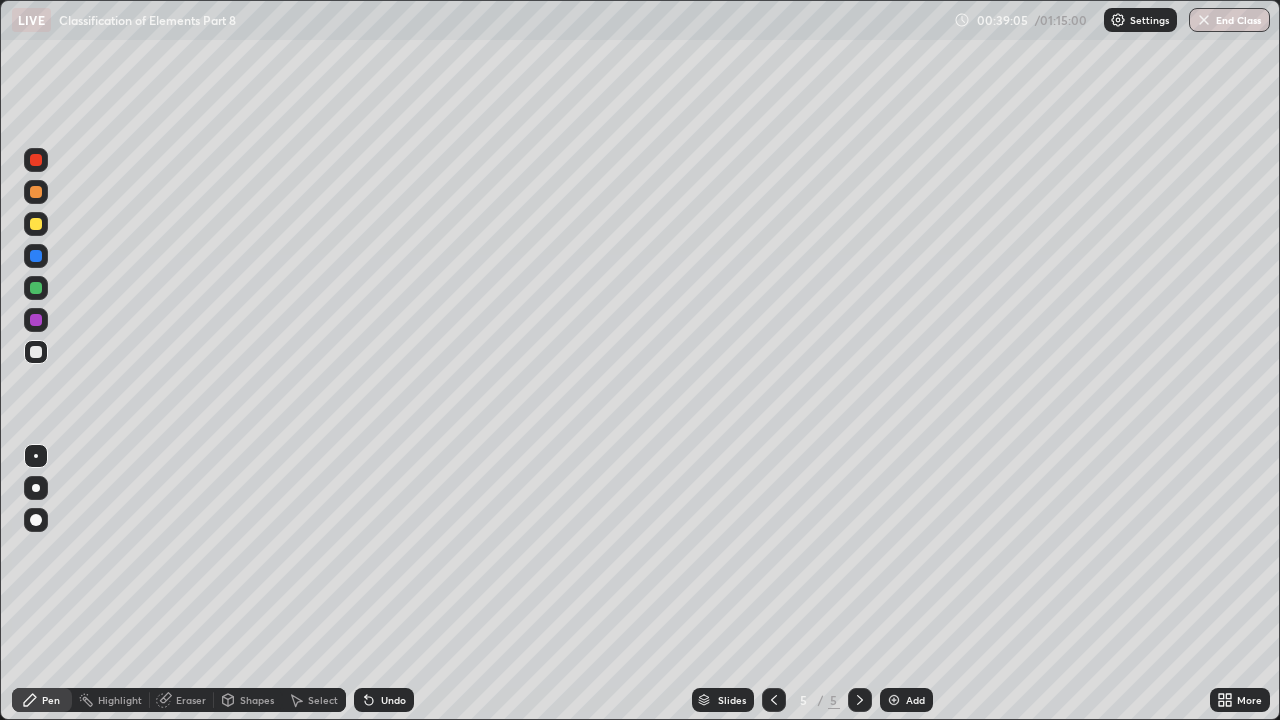 click at bounding box center [36, 320] 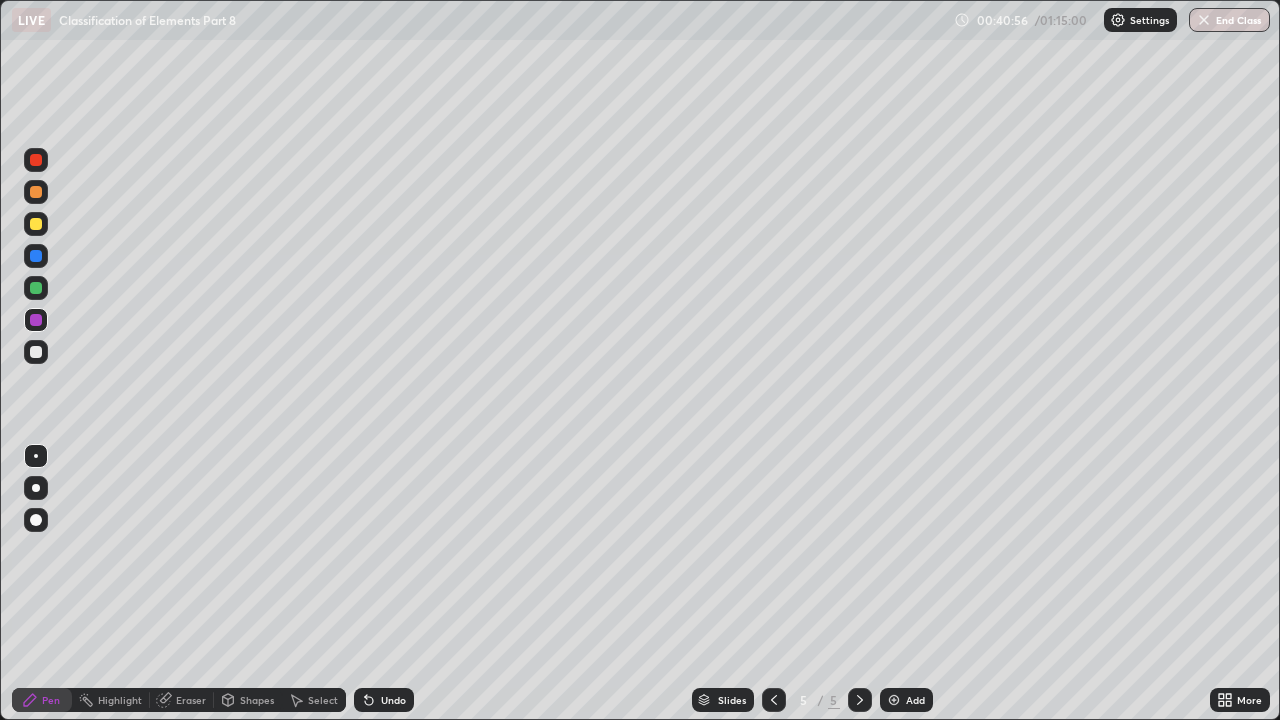 click at bounding box center (894, 700) 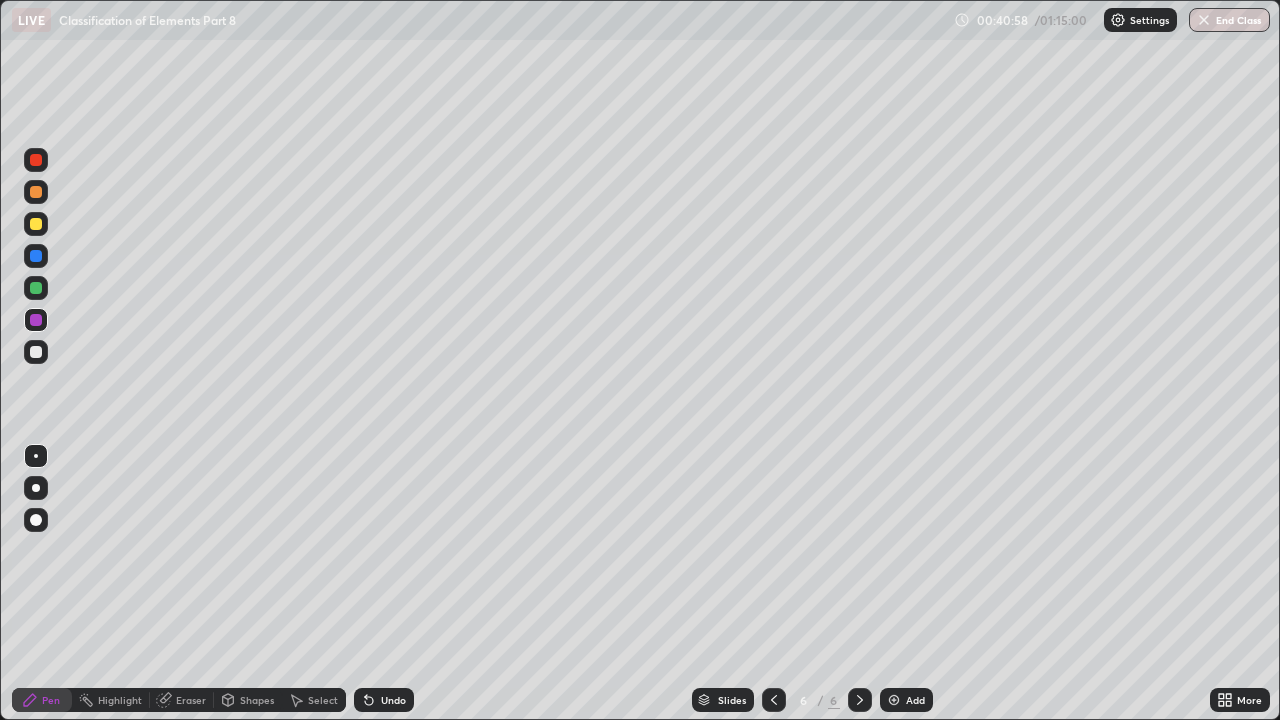 click at bounding box center [36, 256] 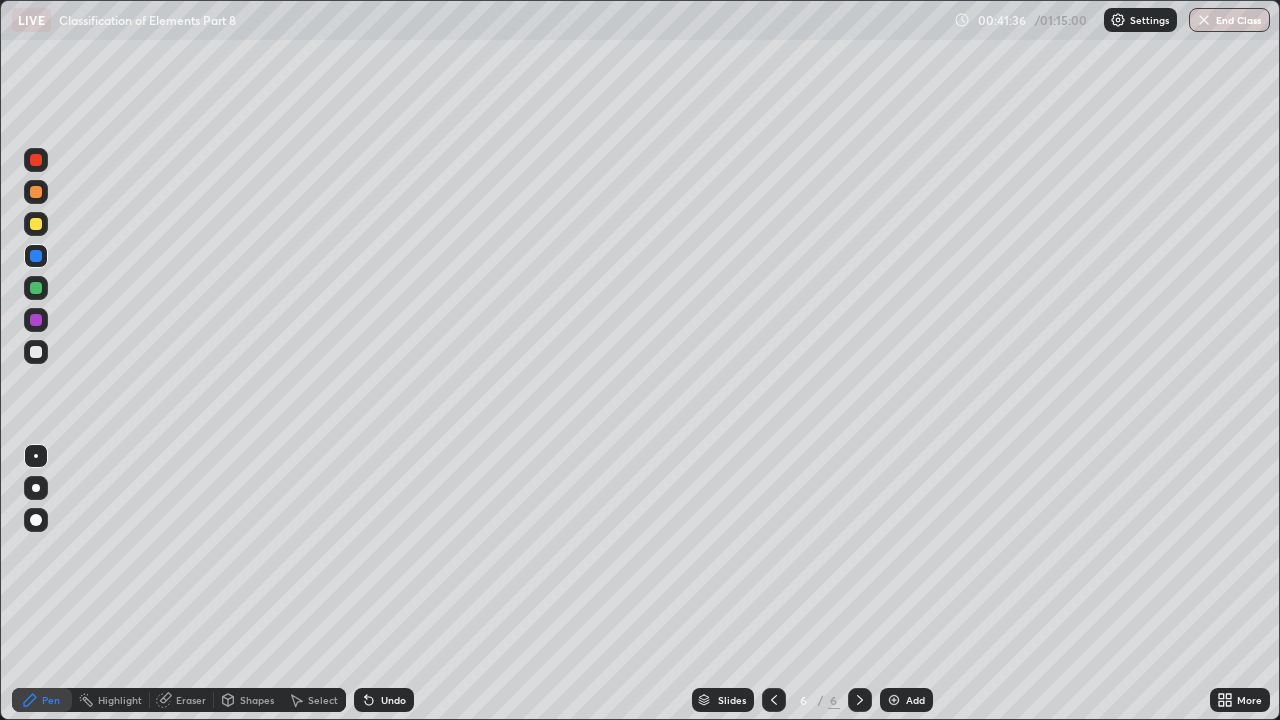 click at bounding box center (36, 224) 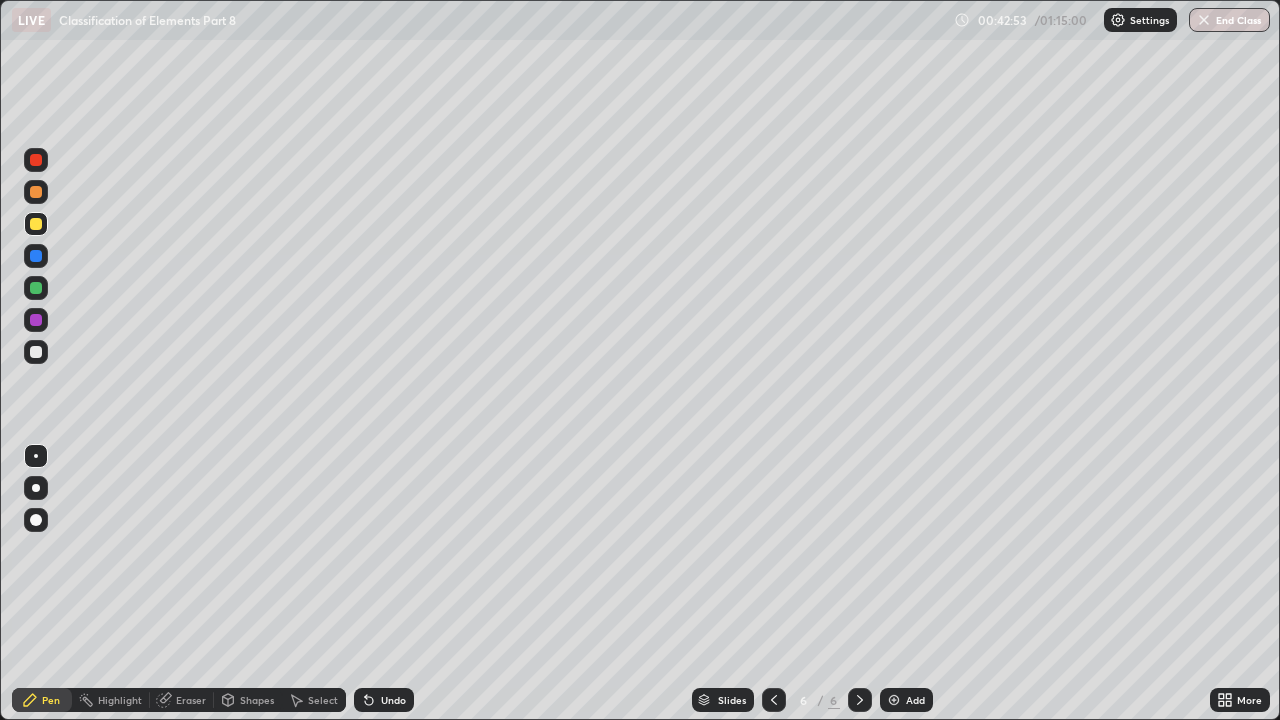 click at bounding box center [36, 256] 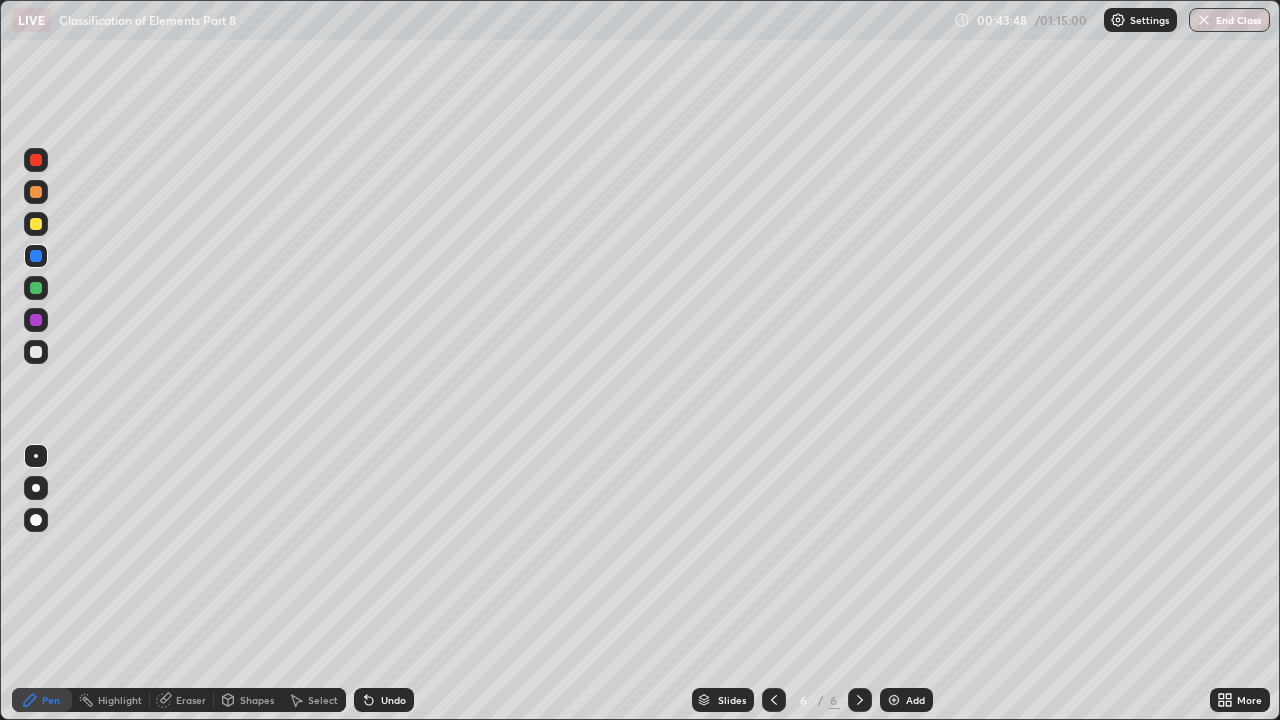 click 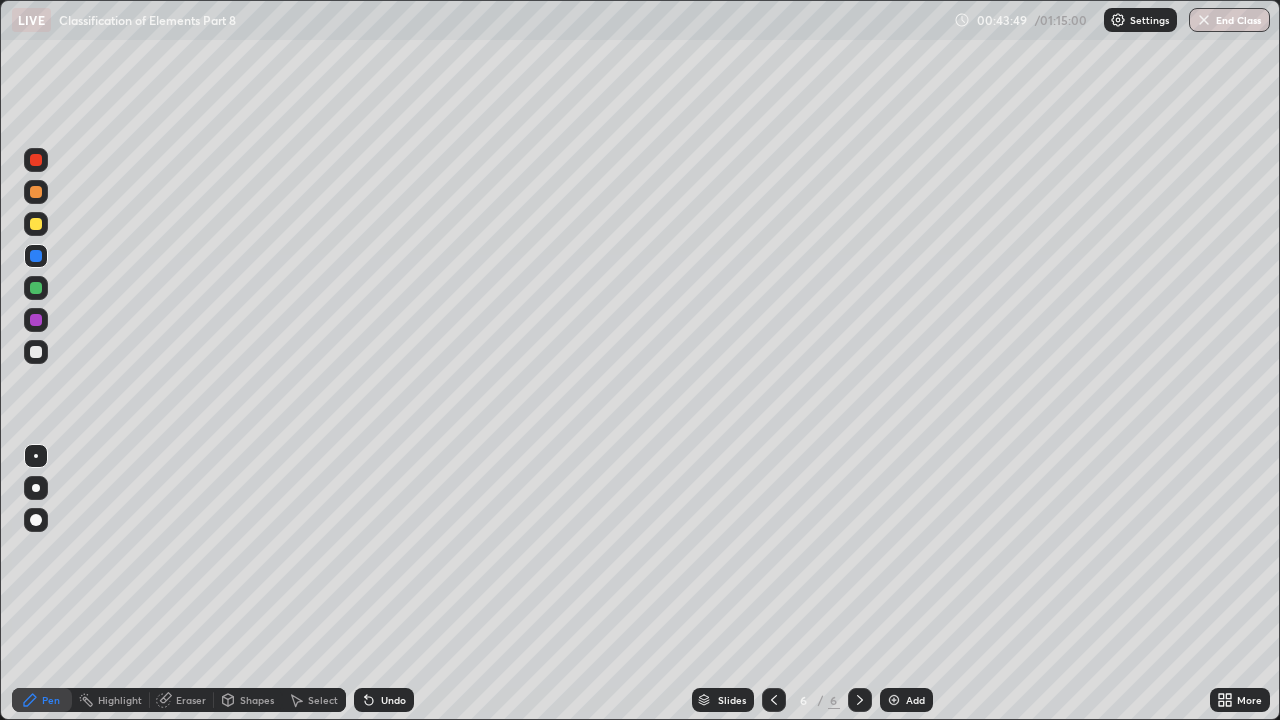 click at bounding box center (36, 224) 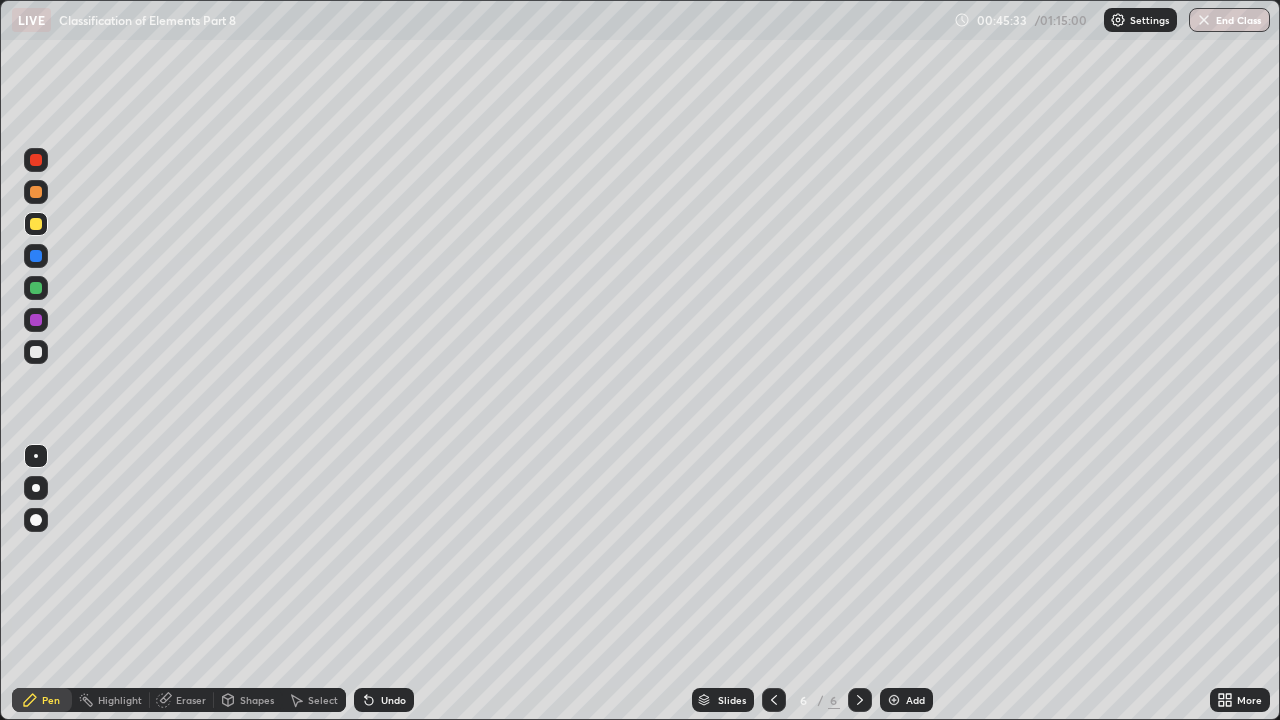 click at bounding box center [36, 320] 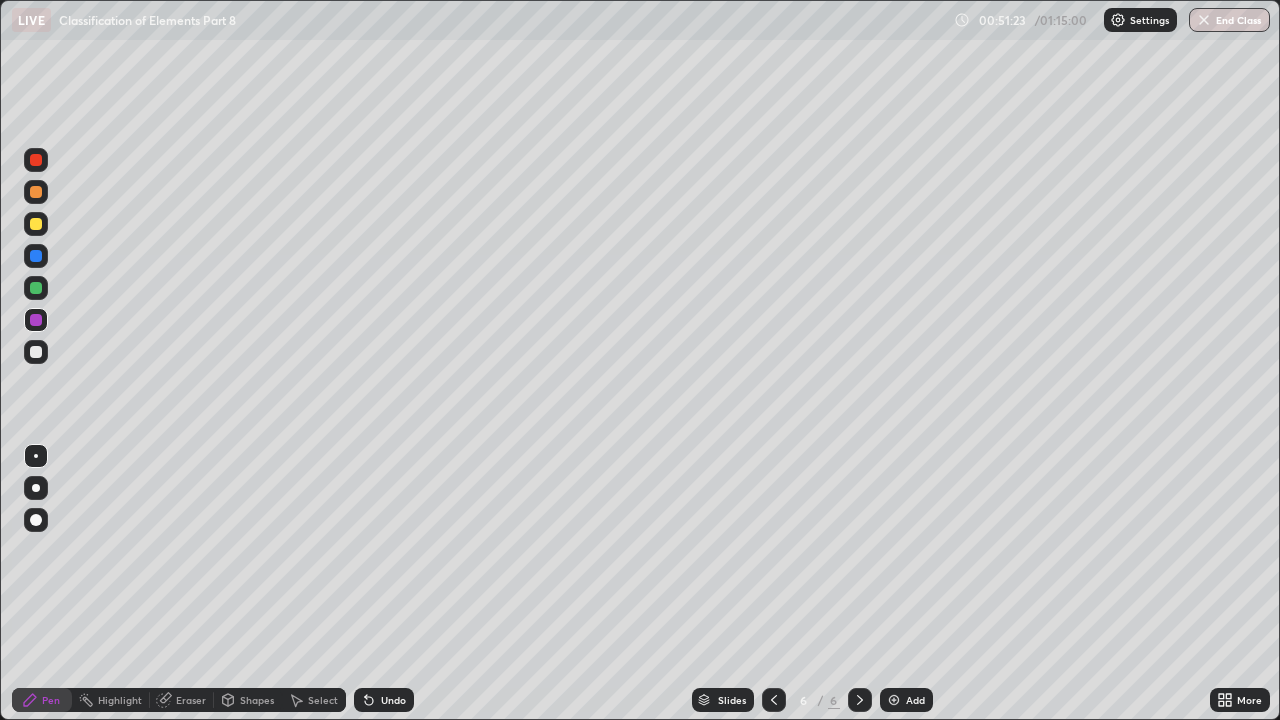 click 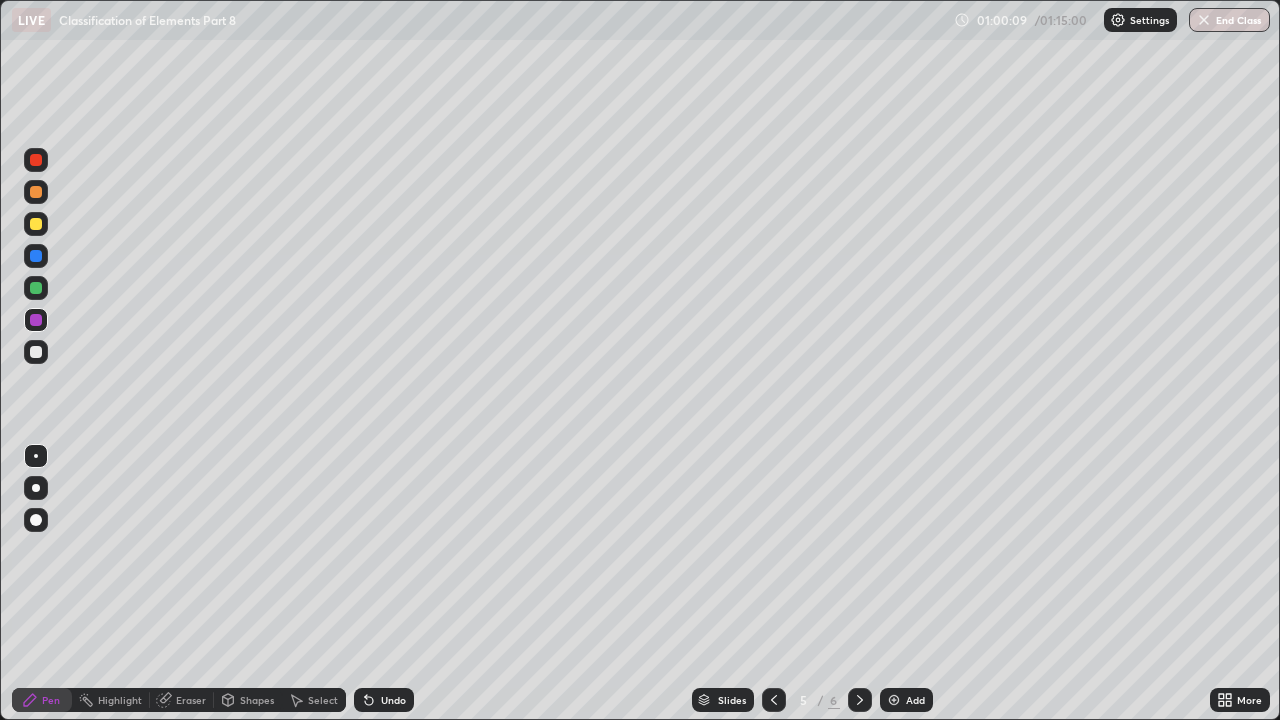 click 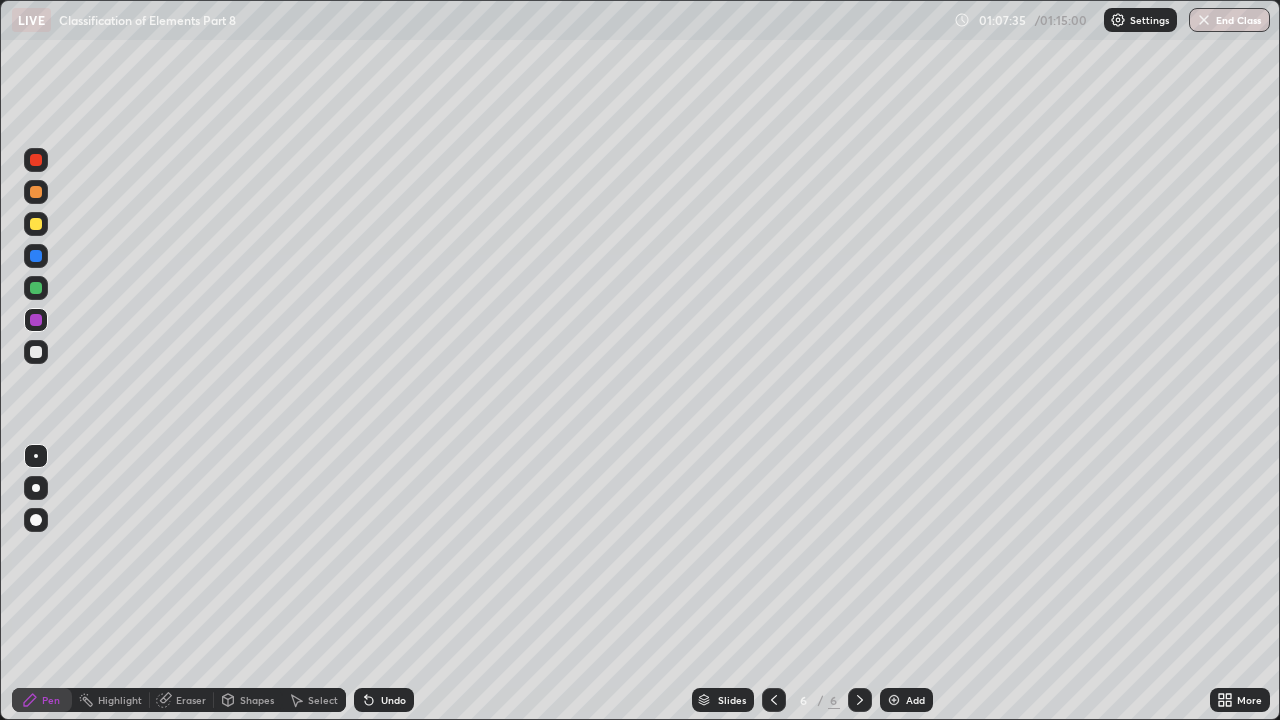 click on "Add" at bounding box center (915, 700) 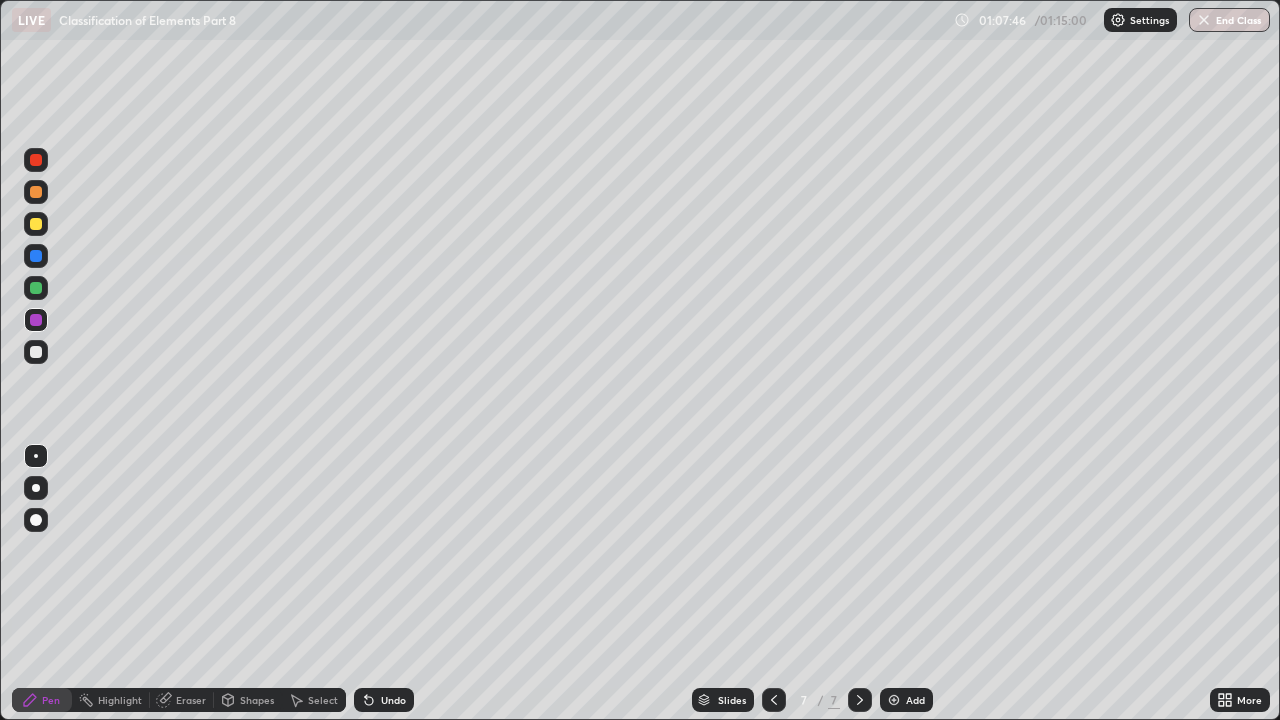 click at bounding box center [36, 224] 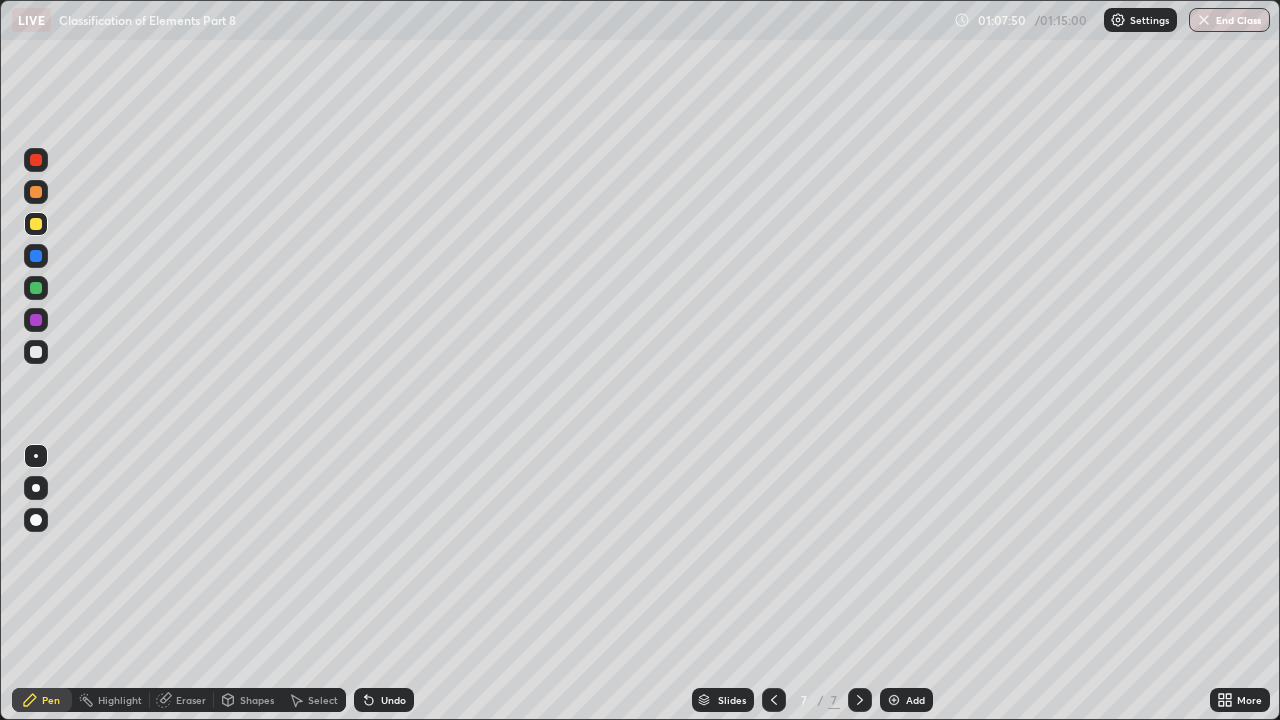 click at bounding box center (36, 192) 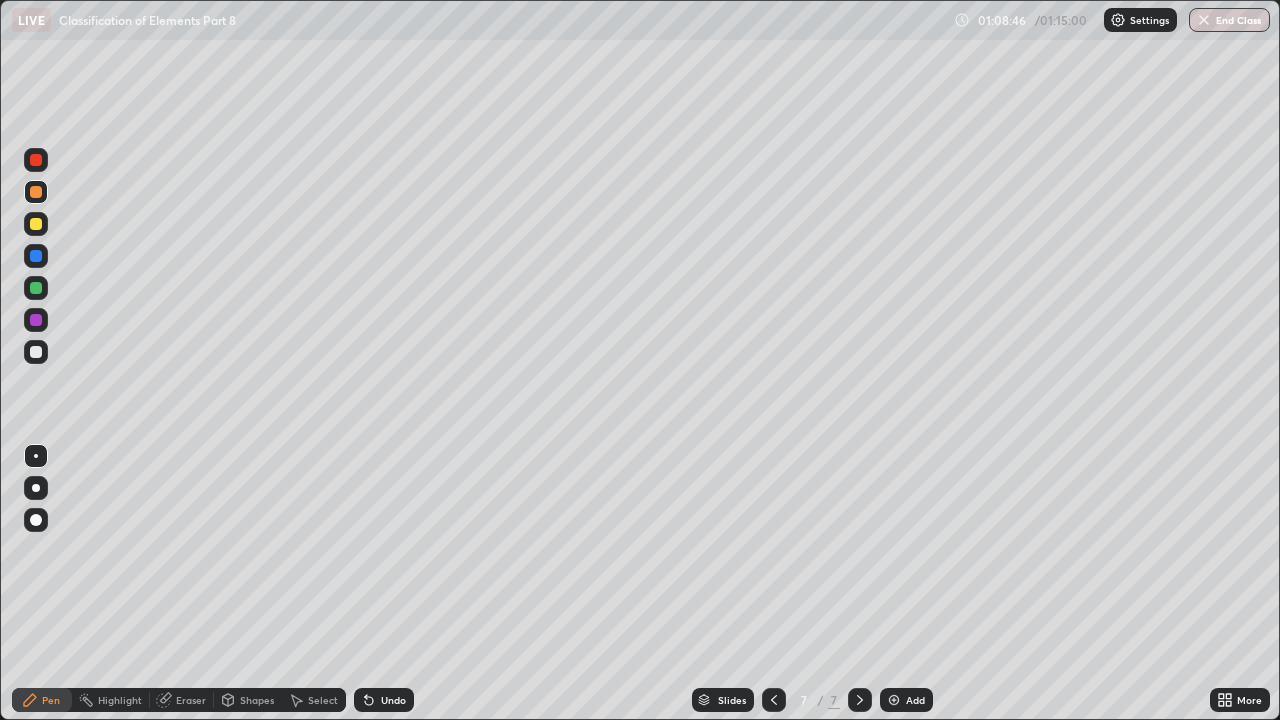 click at bounding box center [36, 352] 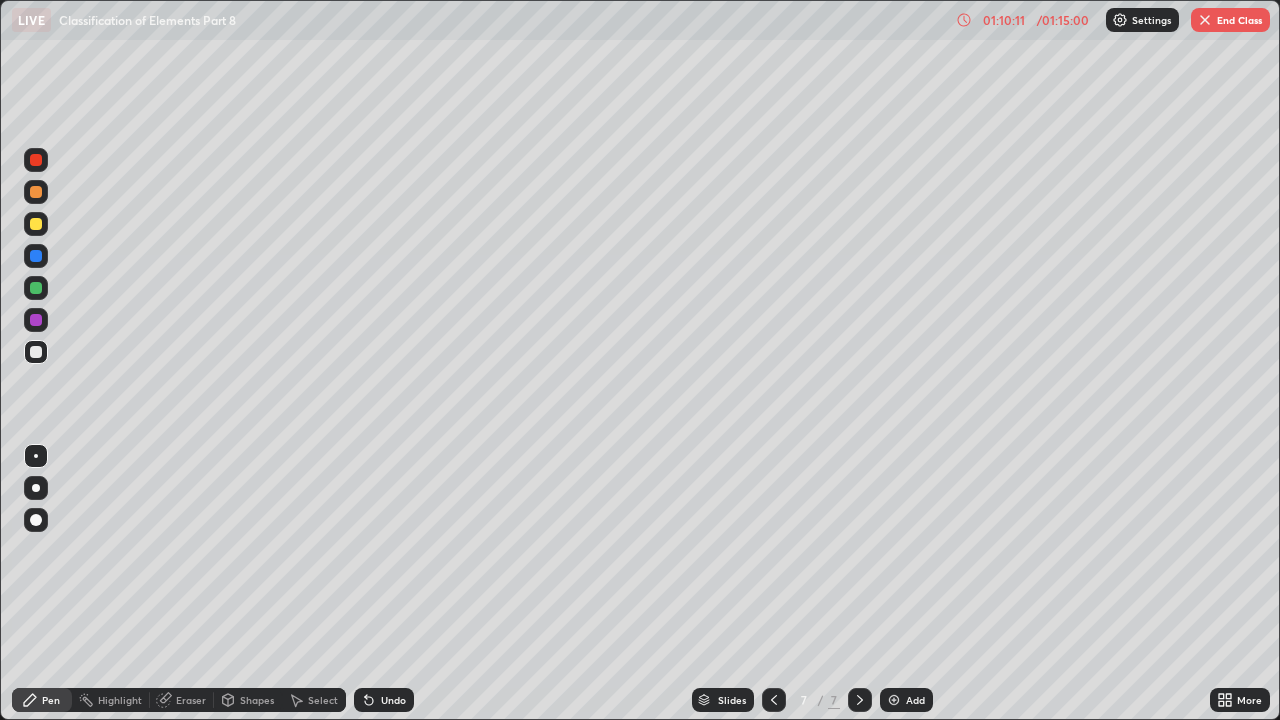 click at bounding box center [36, 256] 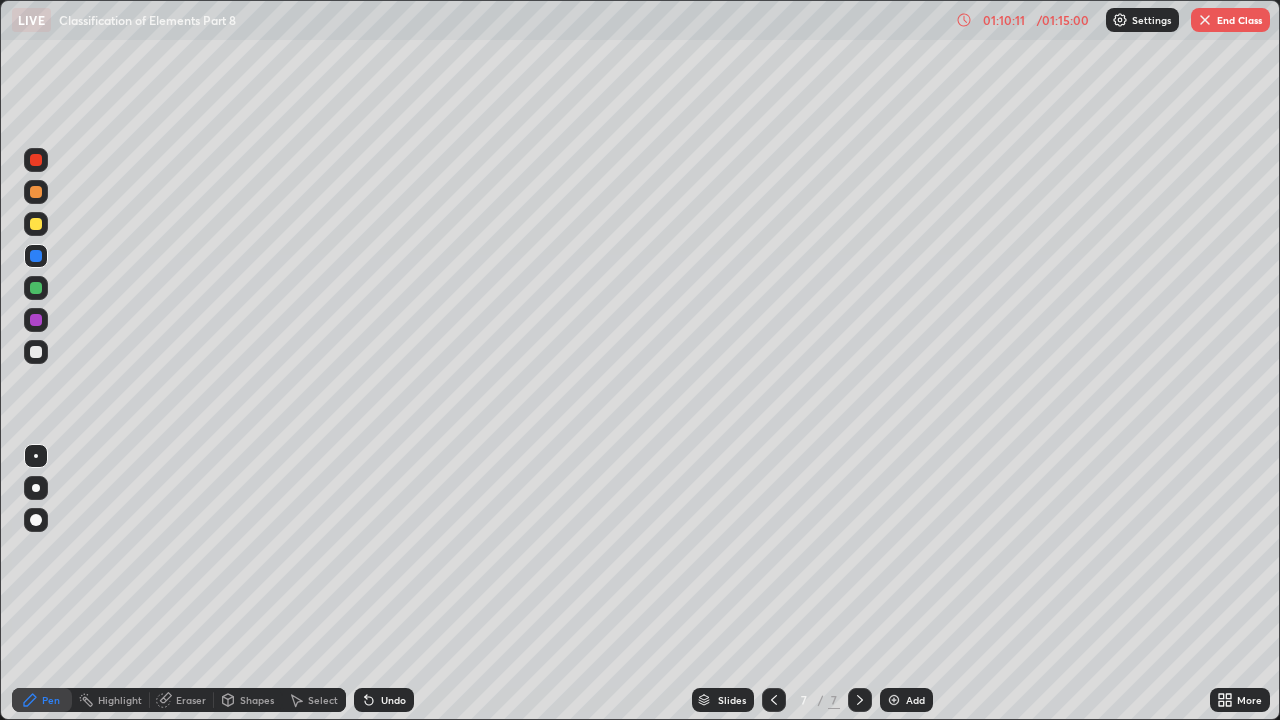 click at bounding box center [36, 192] 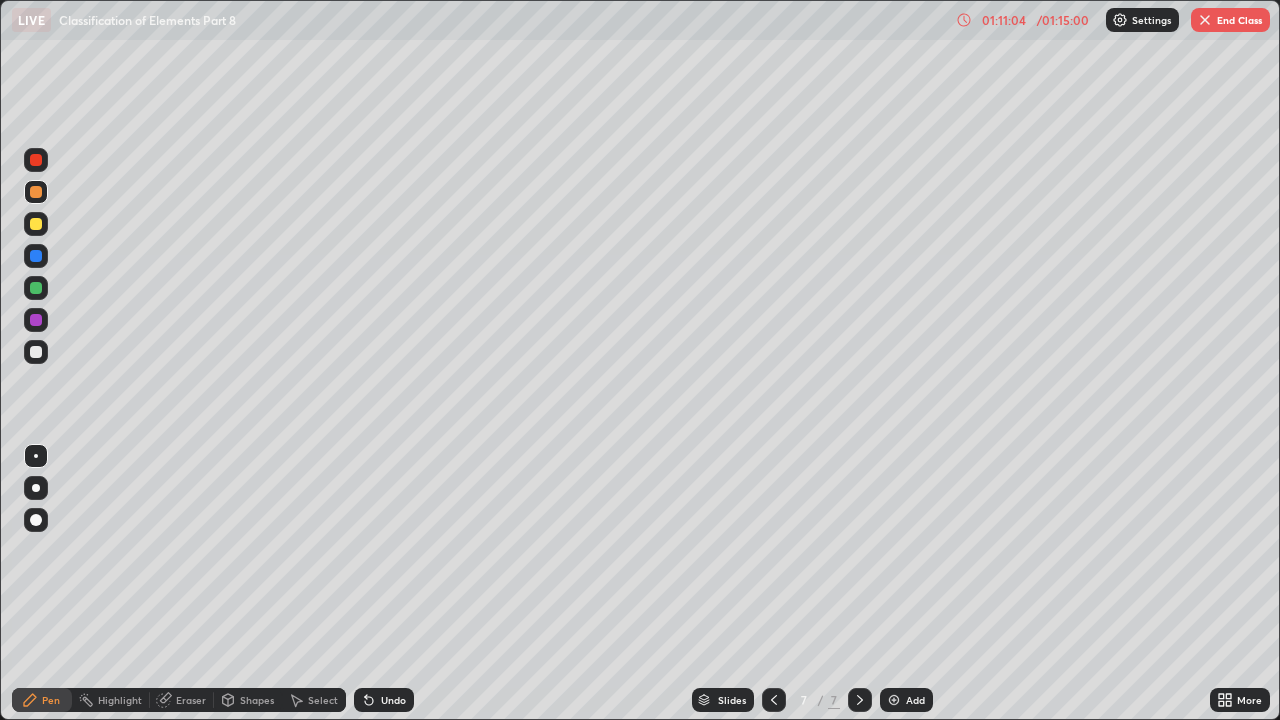 click at bounding box center (36, 224) 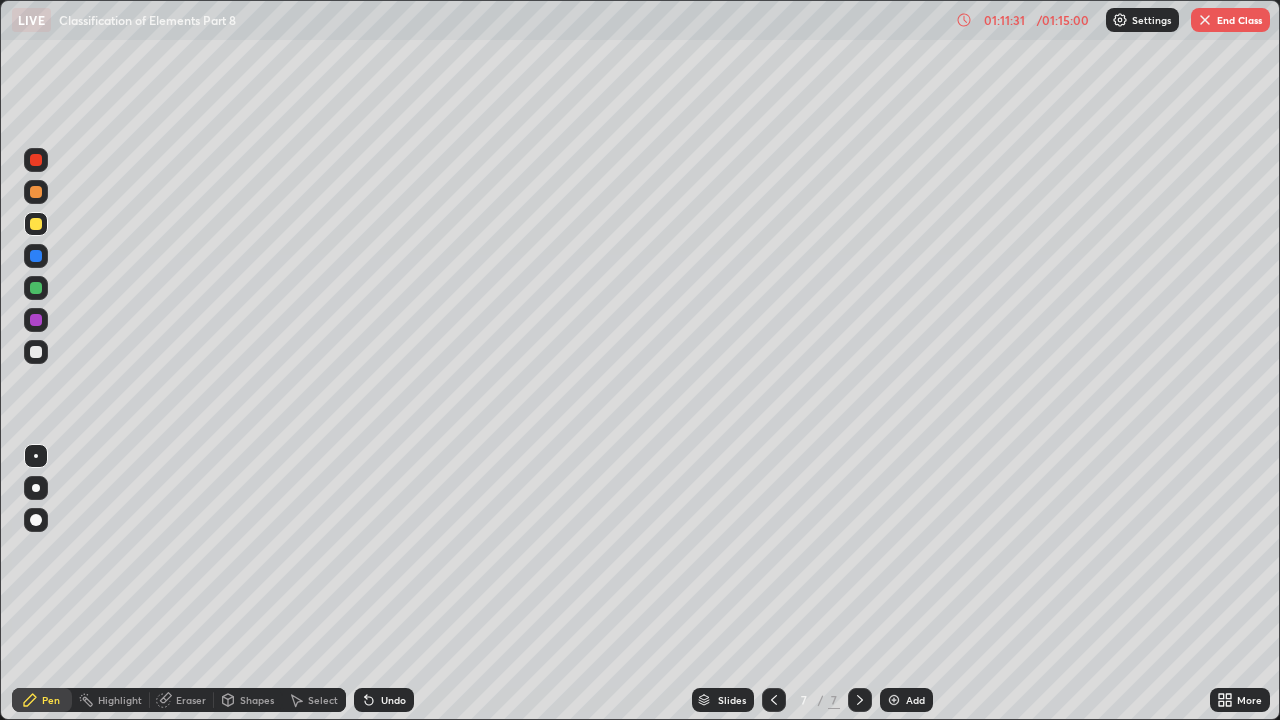 click at bounding box center [36, 192] 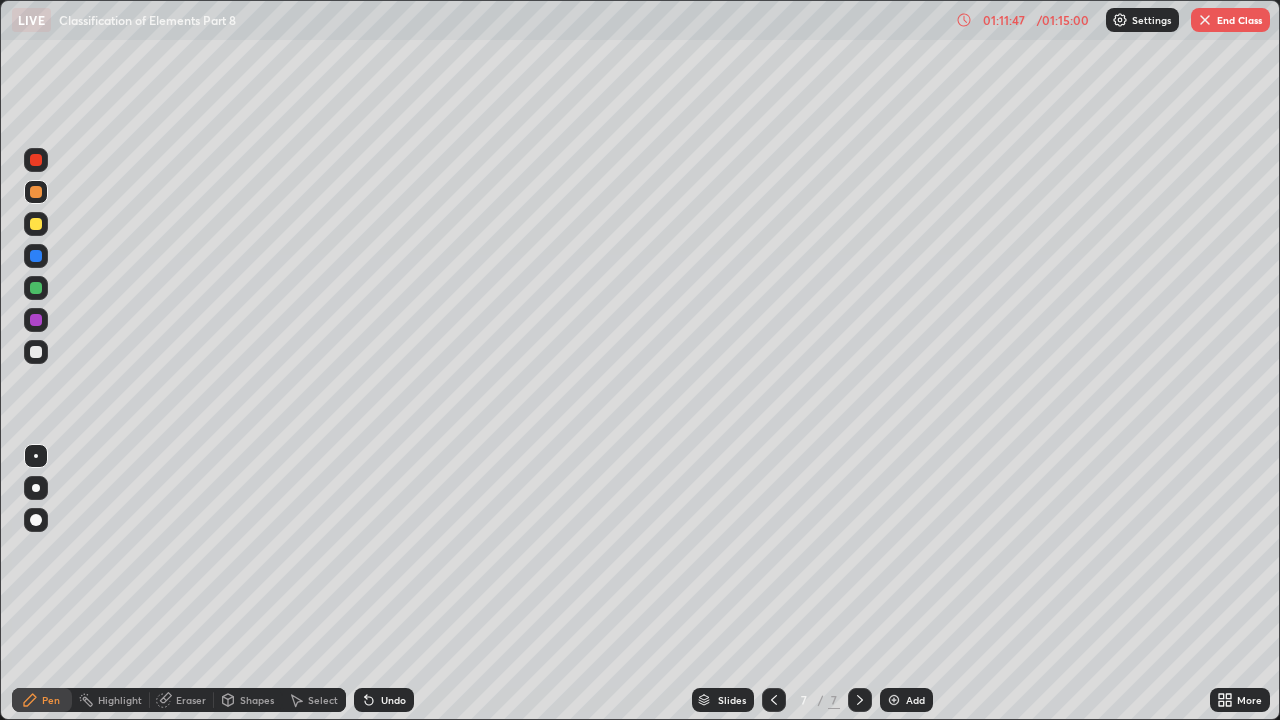 click at bounding box center [36, 224] 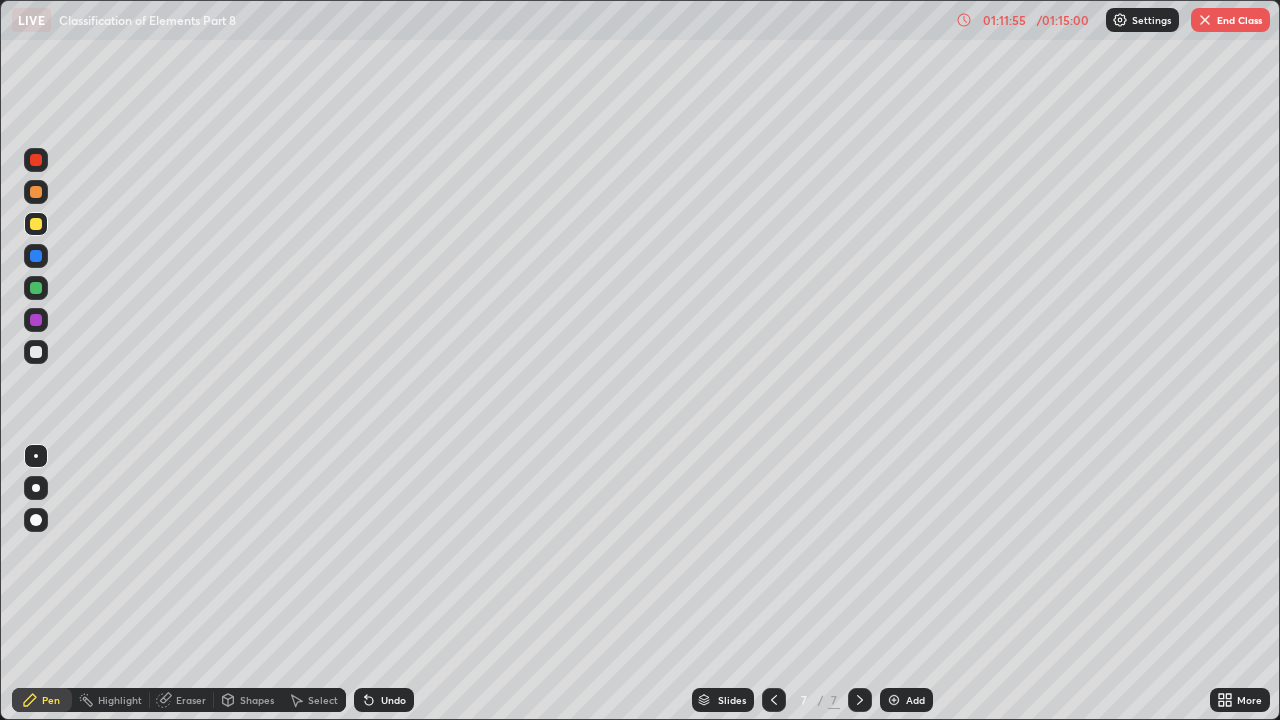 click on "Undo" at bounding box center (393, 700) 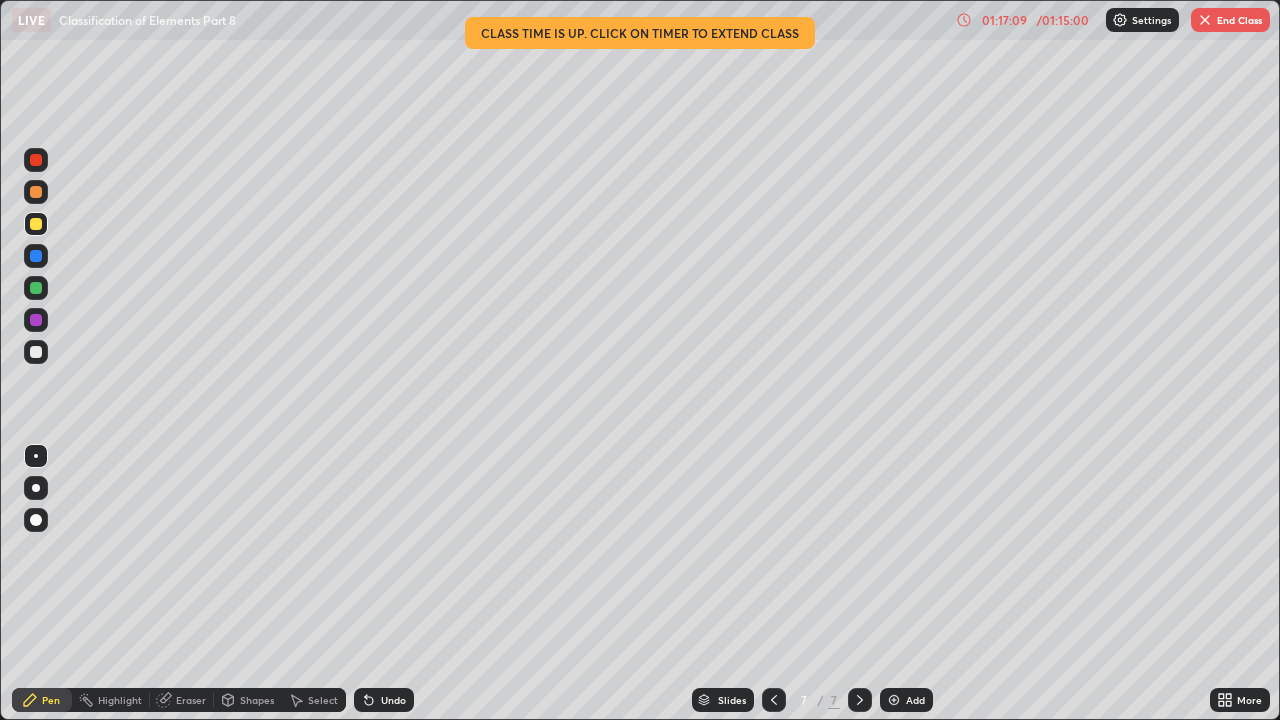 click on "End Class" at bounding box center [1230, 20] 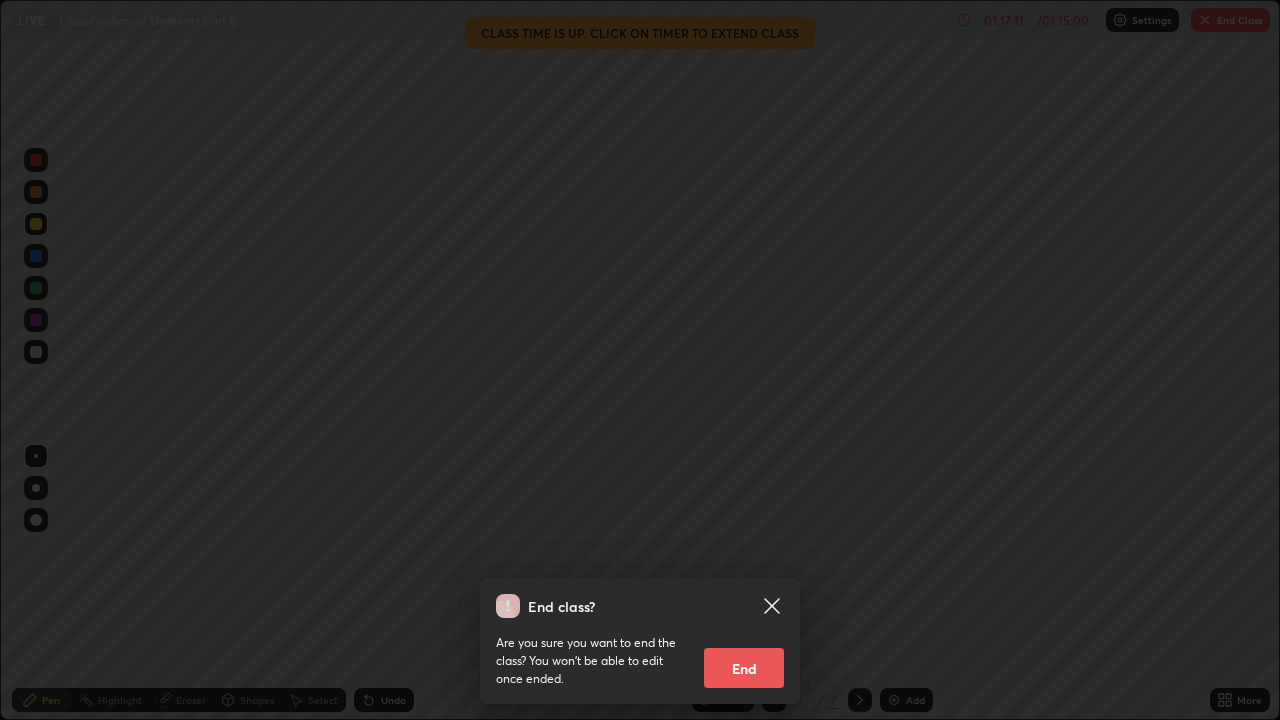 click on "End" at bounding box center (744, 668) 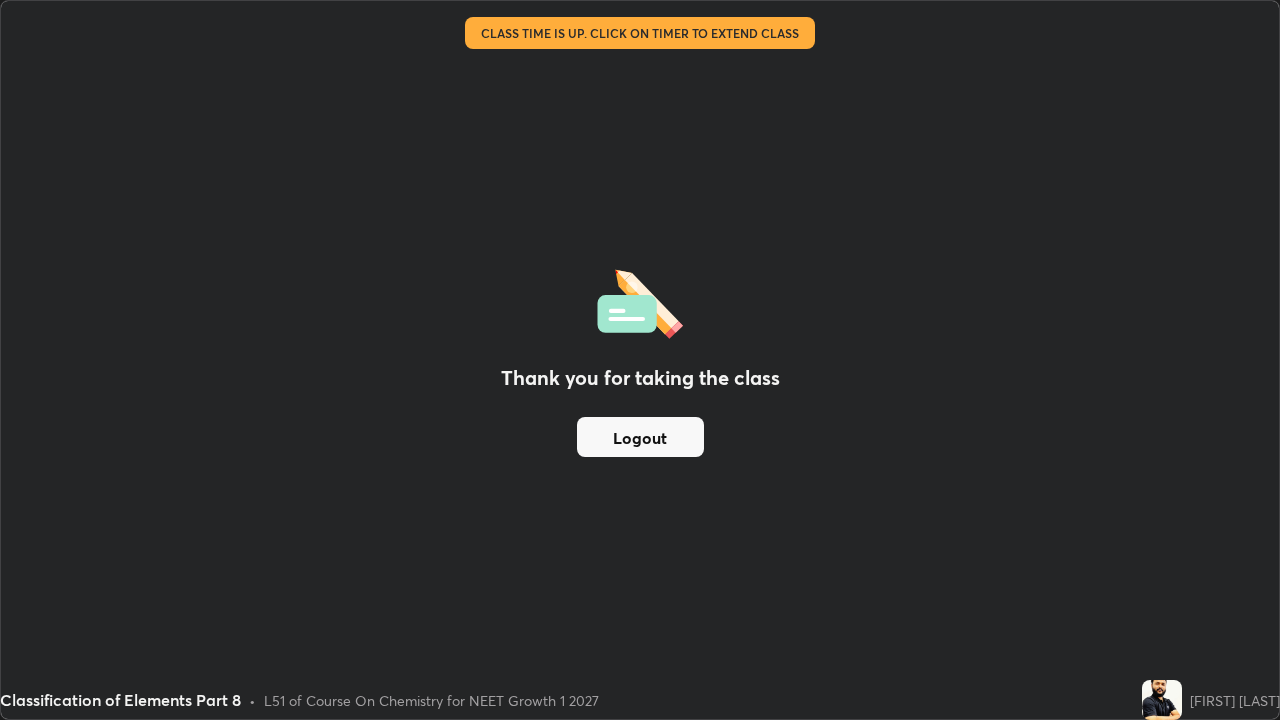 click on "Thank you for taking the class Logout" at bounding box center [640, 360] 